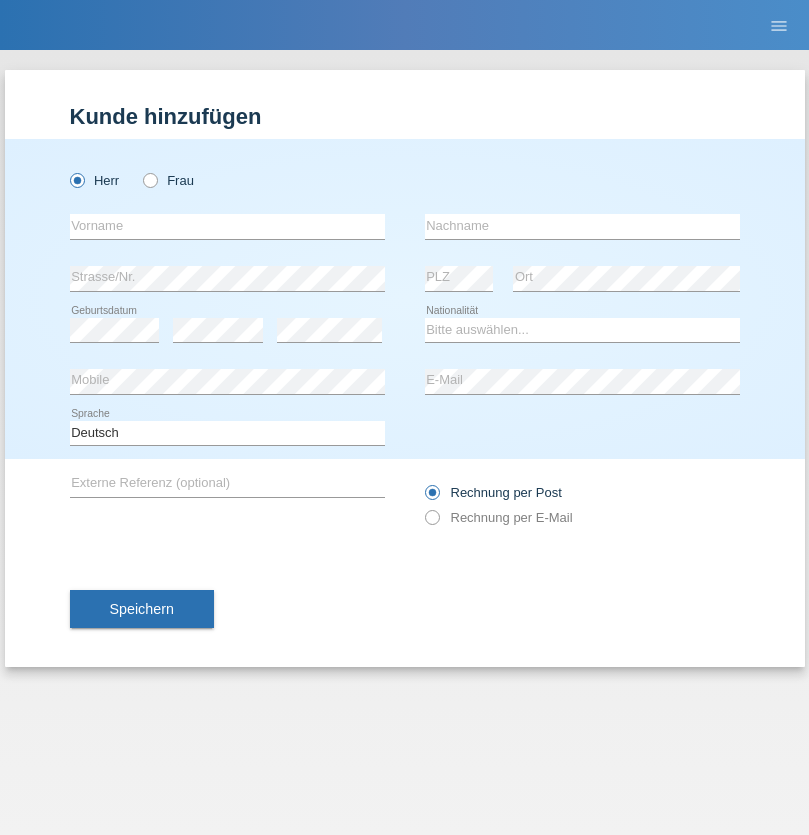 scroll, scrollTop: 0, scrollLeft: 0, axis: both 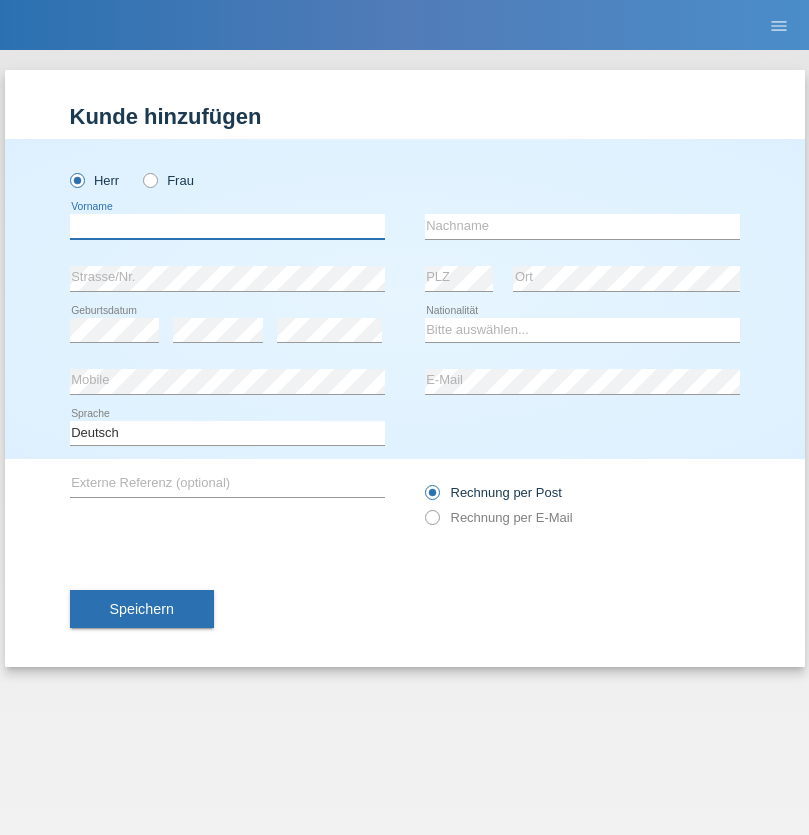 click at bounding box center [227, 226] 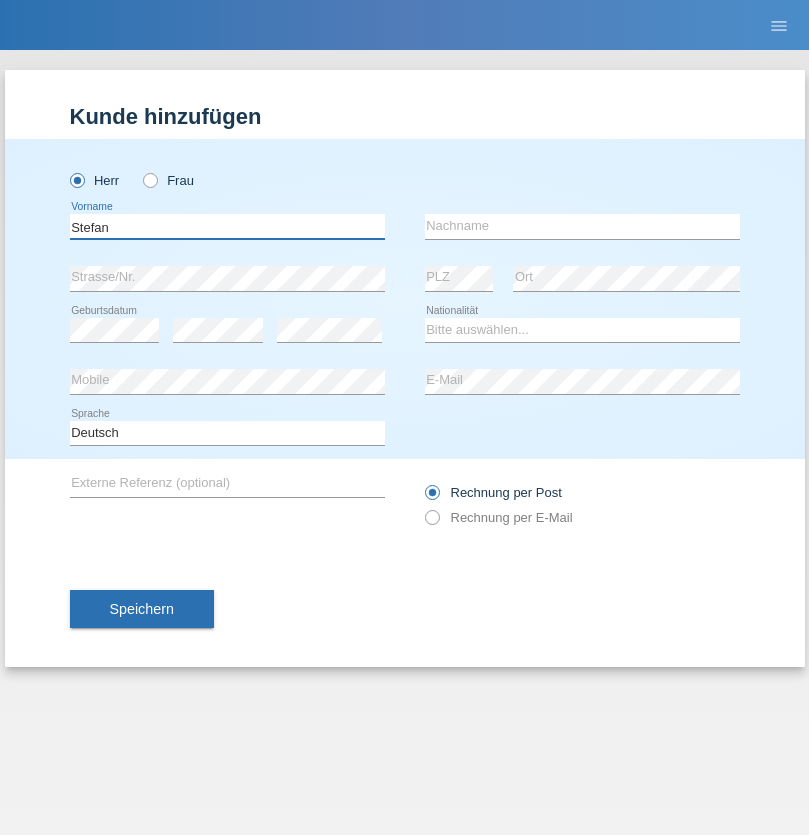 type on "Stefan" 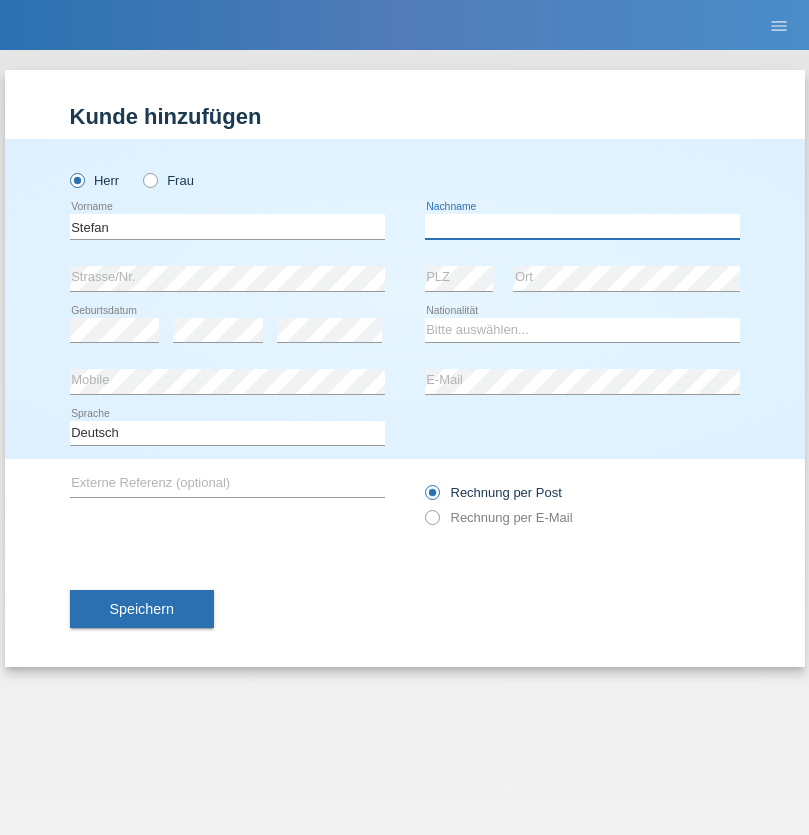 click at bounding box center [582, 226] 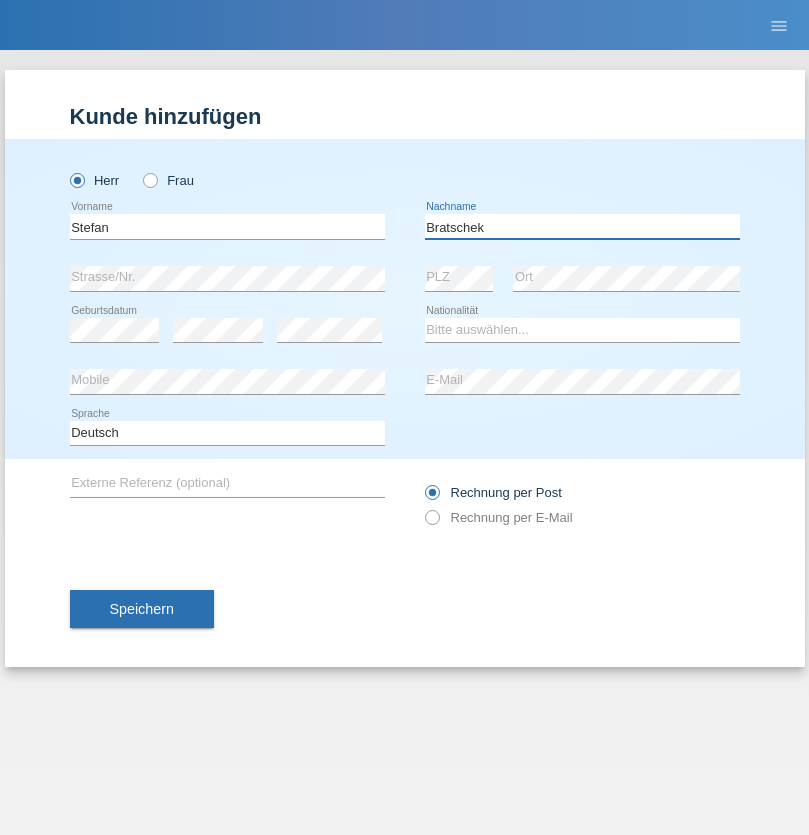 type on "Bratschek" 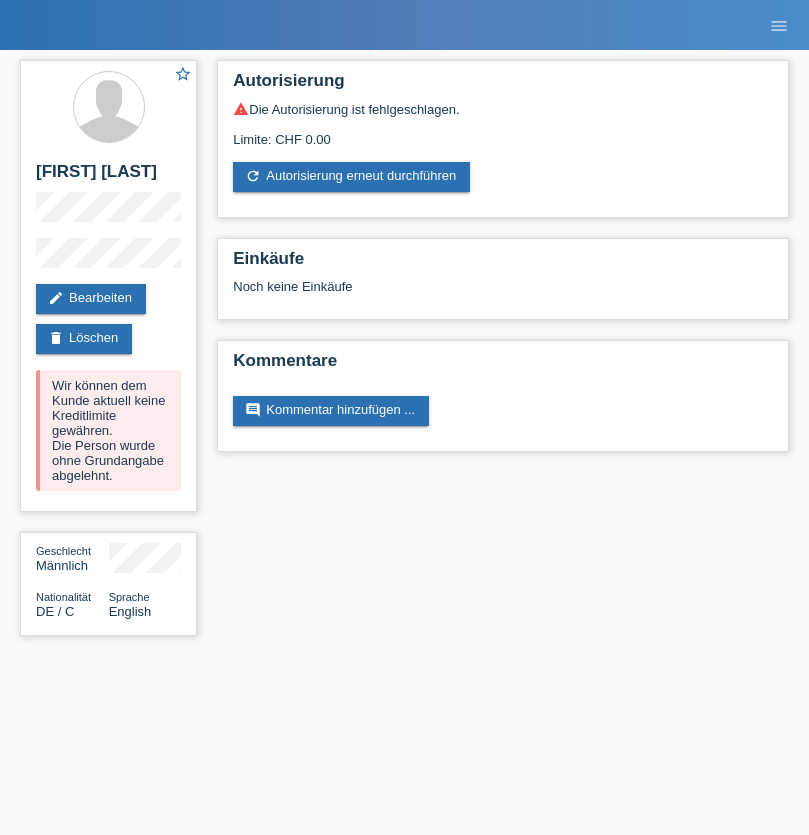 scroll, scrollTop: 0, scrollLeft: 0, axis: both 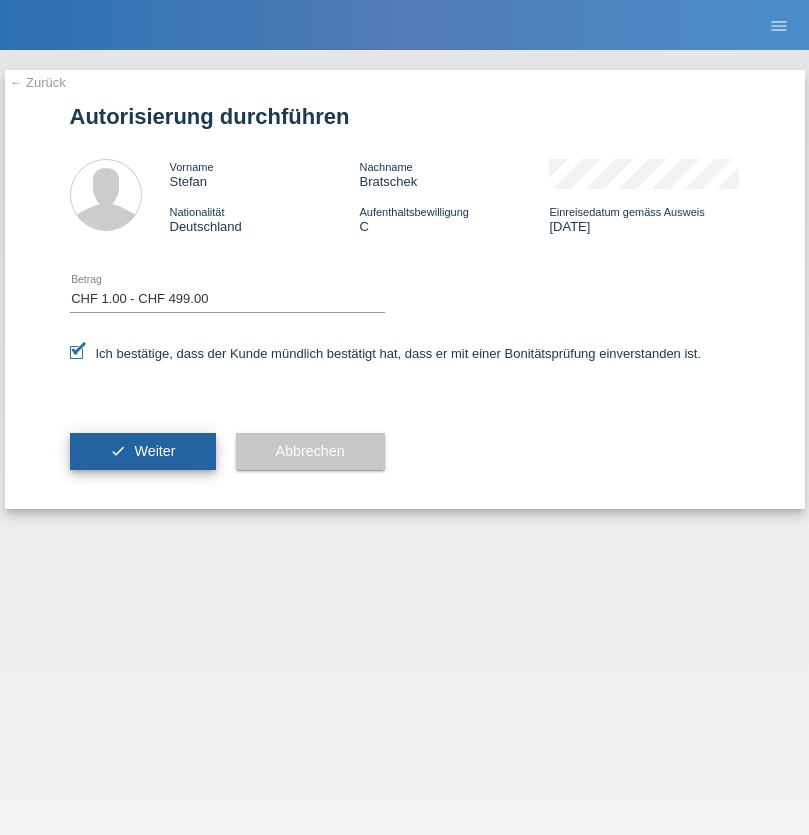 click on "Weiter" at bounding box center [154, 451] 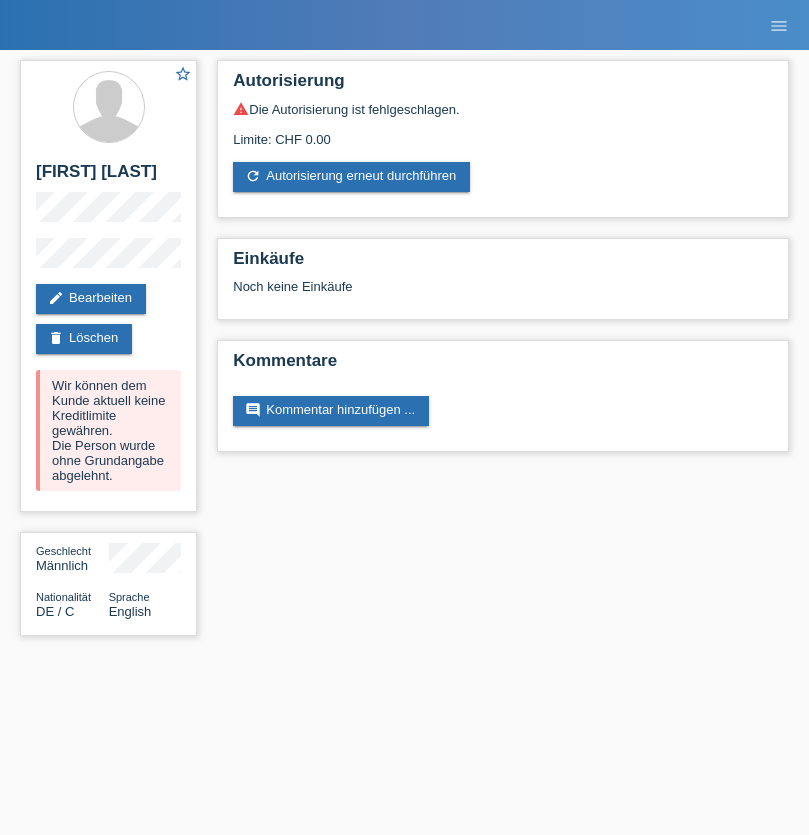 scroll, scrollTop: 0, scrollLeft: 0, axis: both 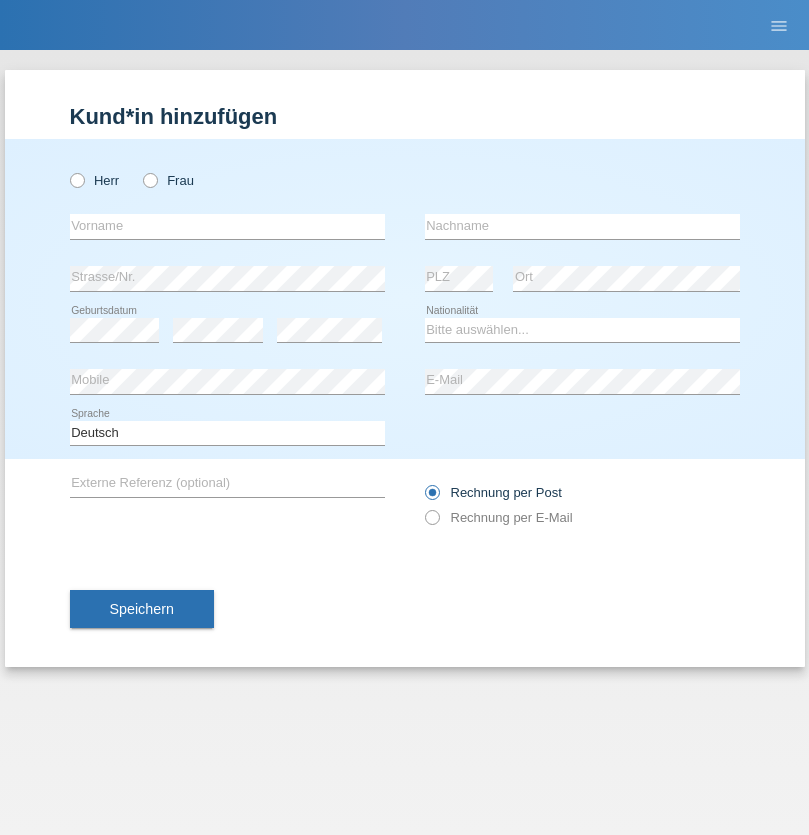 radio on "true" 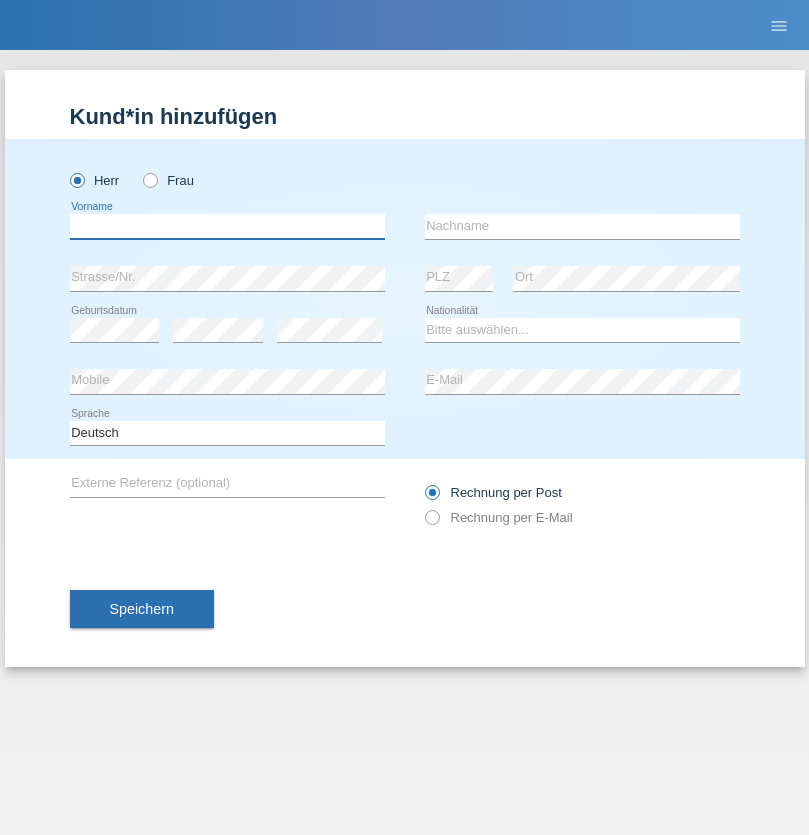 click at bounding box center (227, 226) 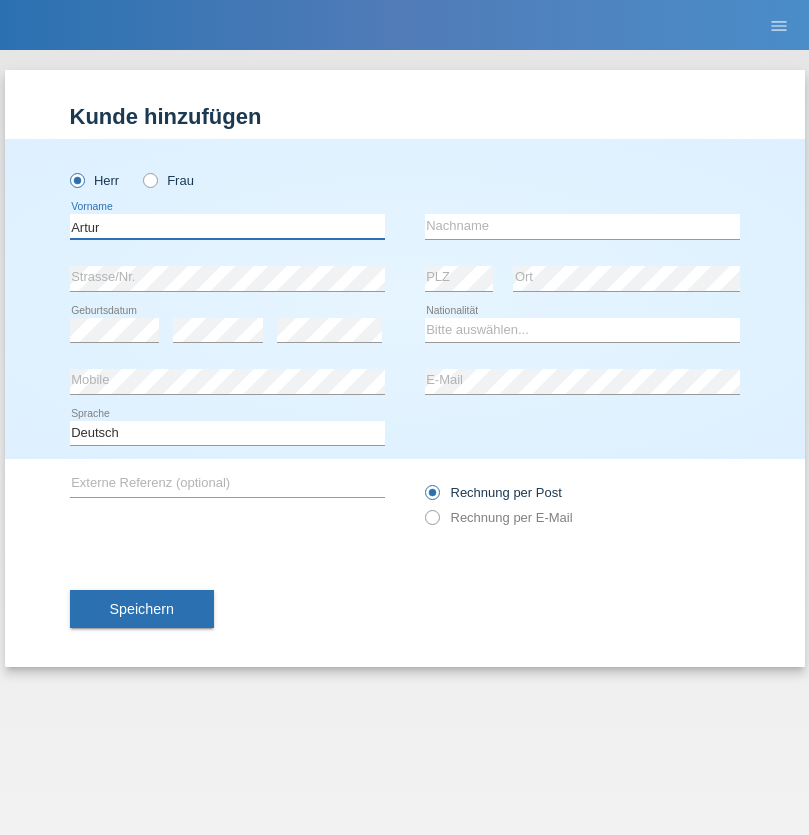 type on "Artur" 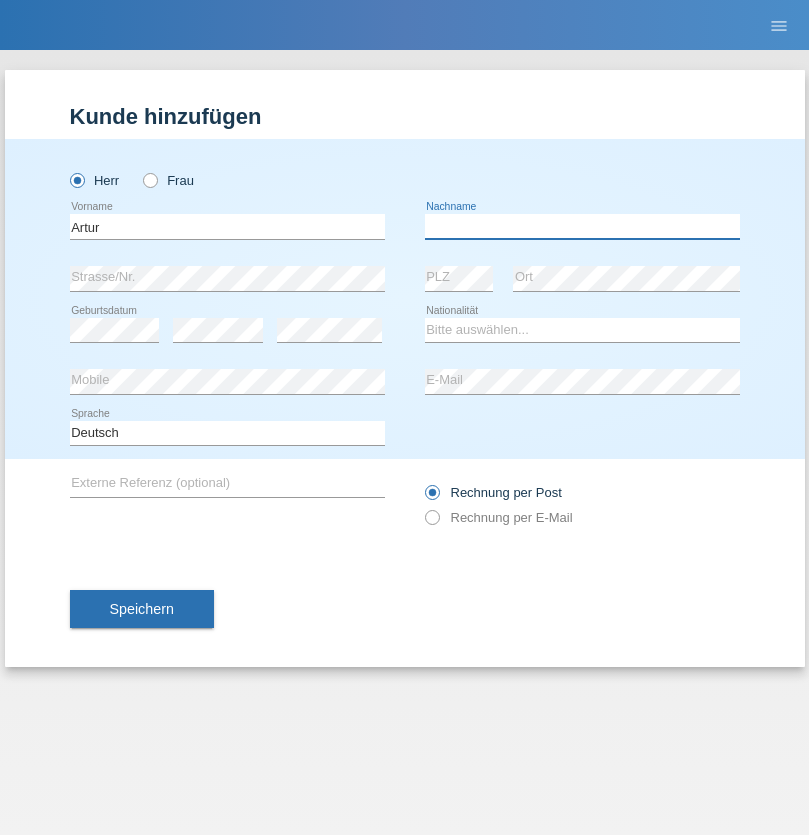 click at bounding box center (582, 226) 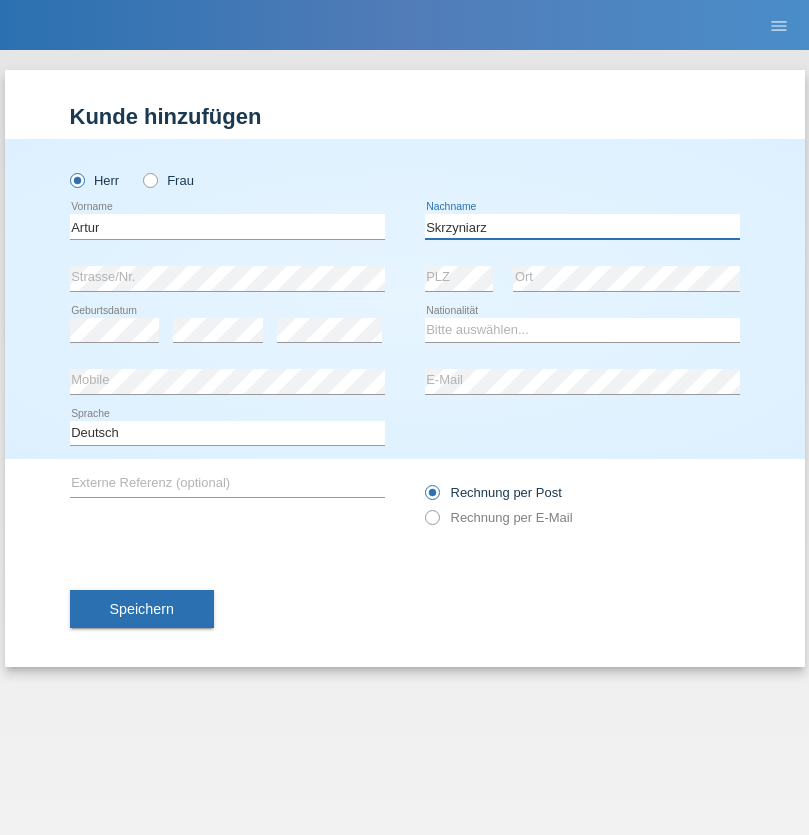 type on "Skrzyniarz" 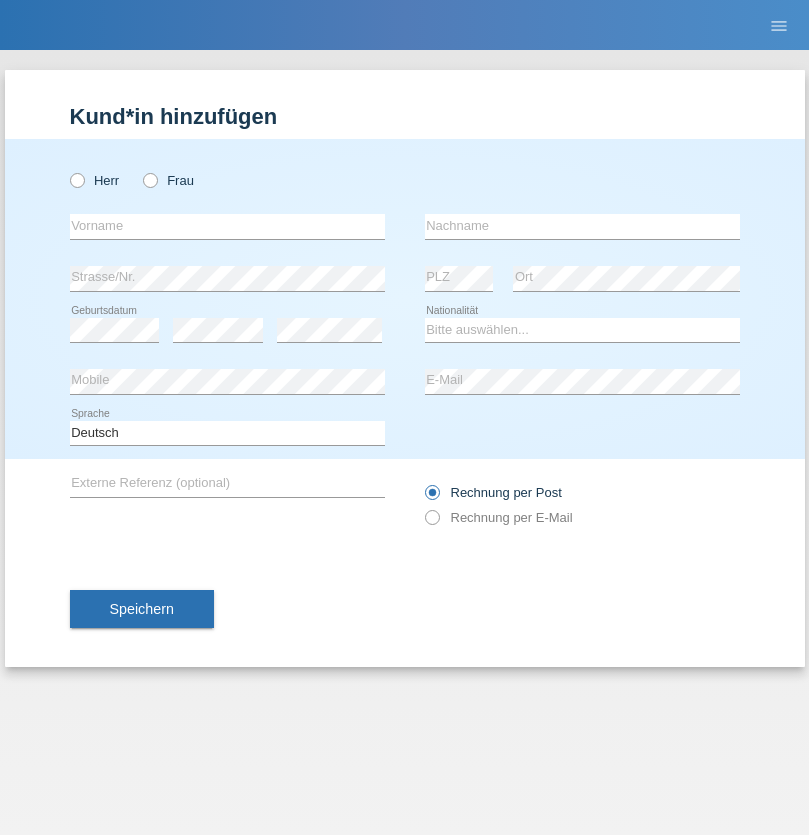 scroll, scrollTop: 0, scrollLeft: 0, axis: both 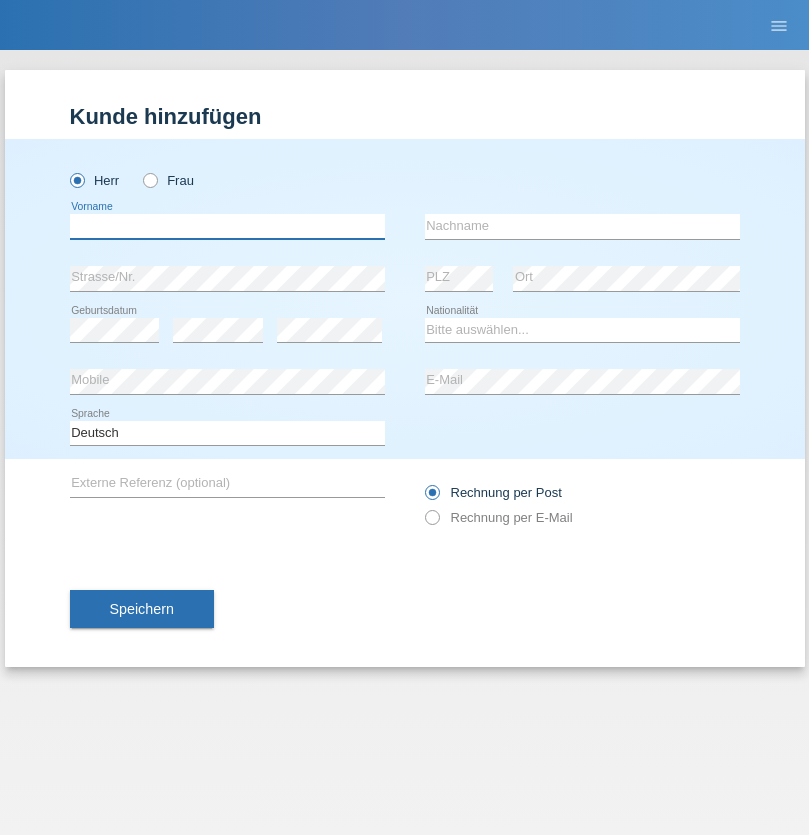 click at bounding box center [227, 226] 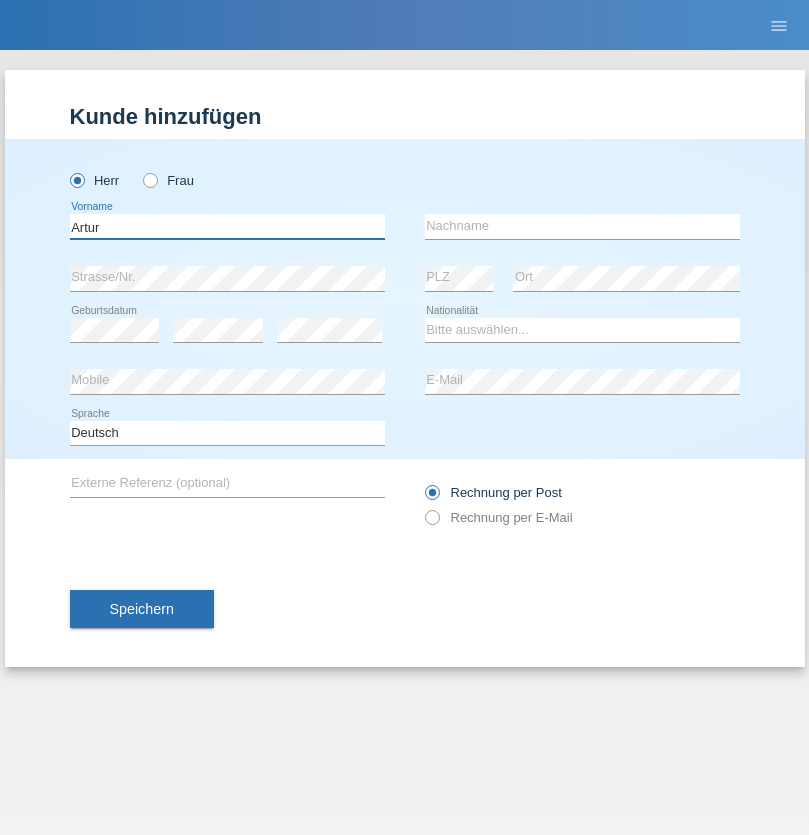 type on "Artur" 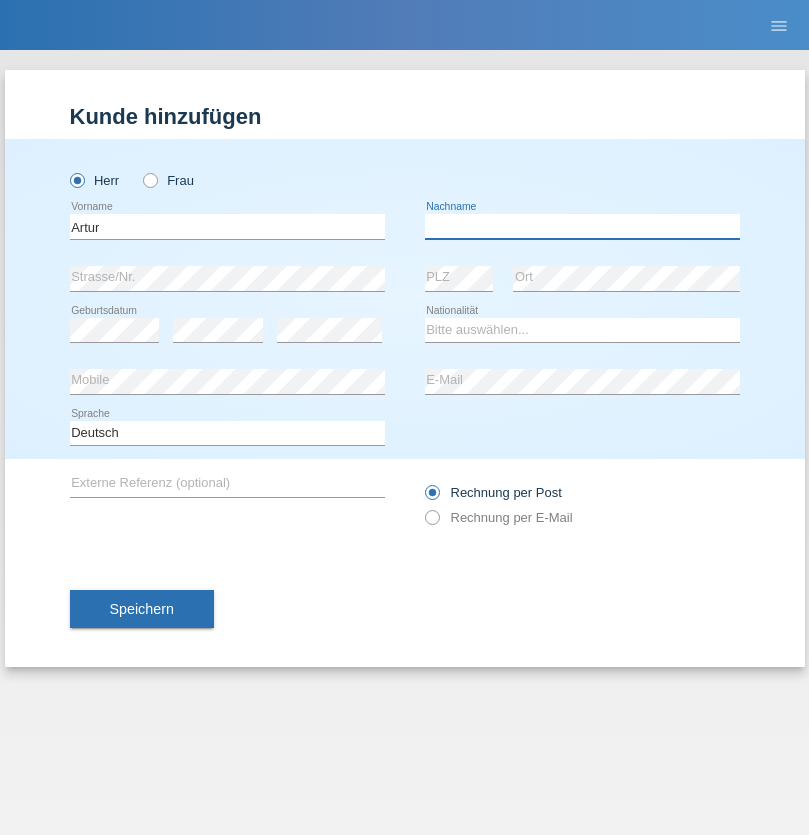 click at bounding box center (582, 226) 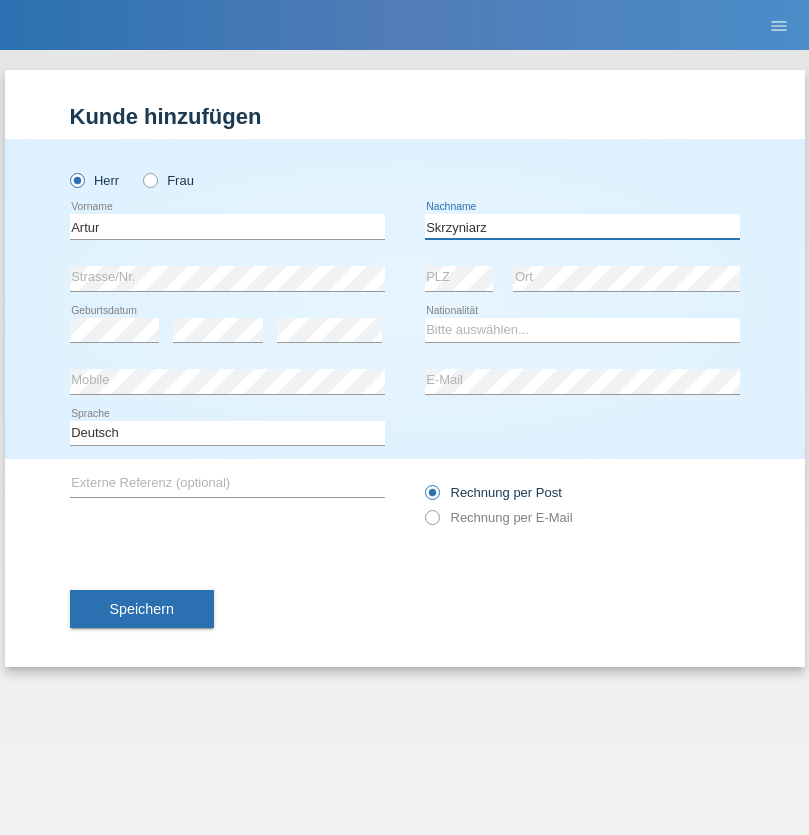 type on "Skrzyniarz" 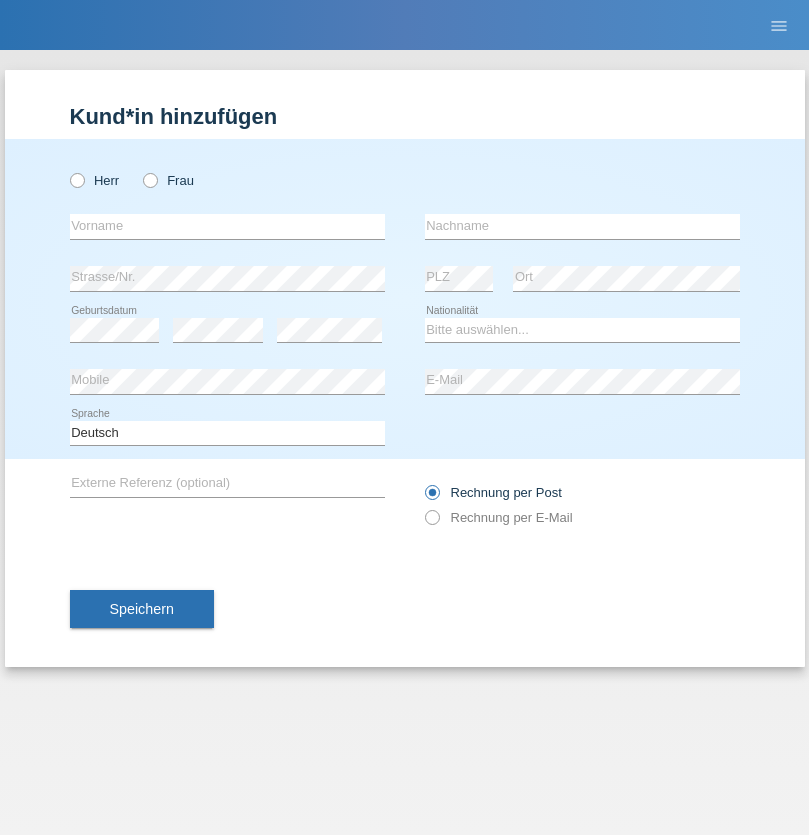 scroll, scrollTop: 0, scrollLeft: 0, axis: both 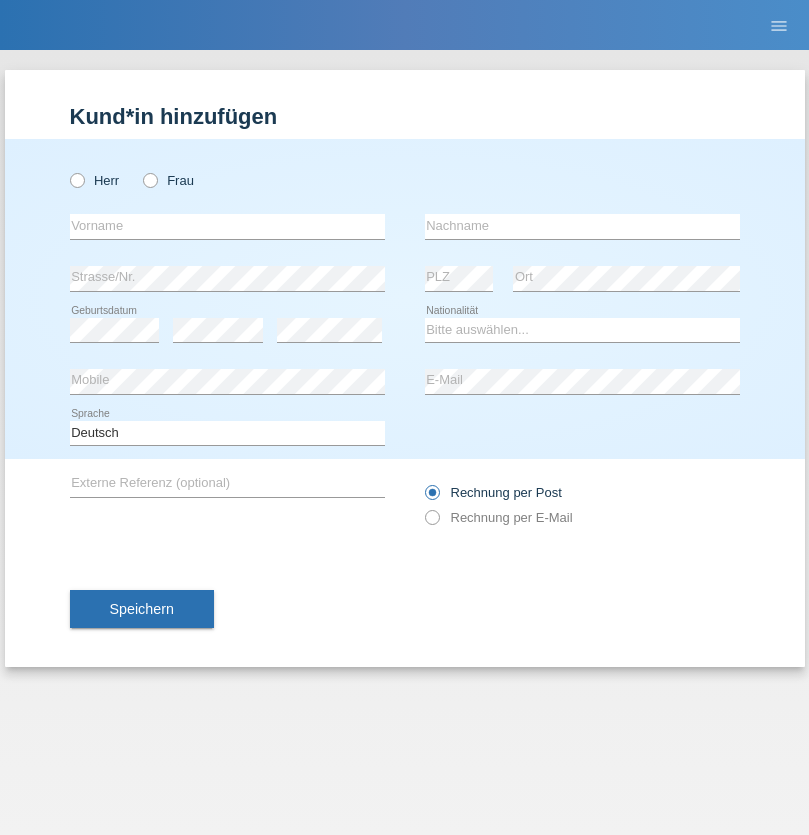 radio on "true" 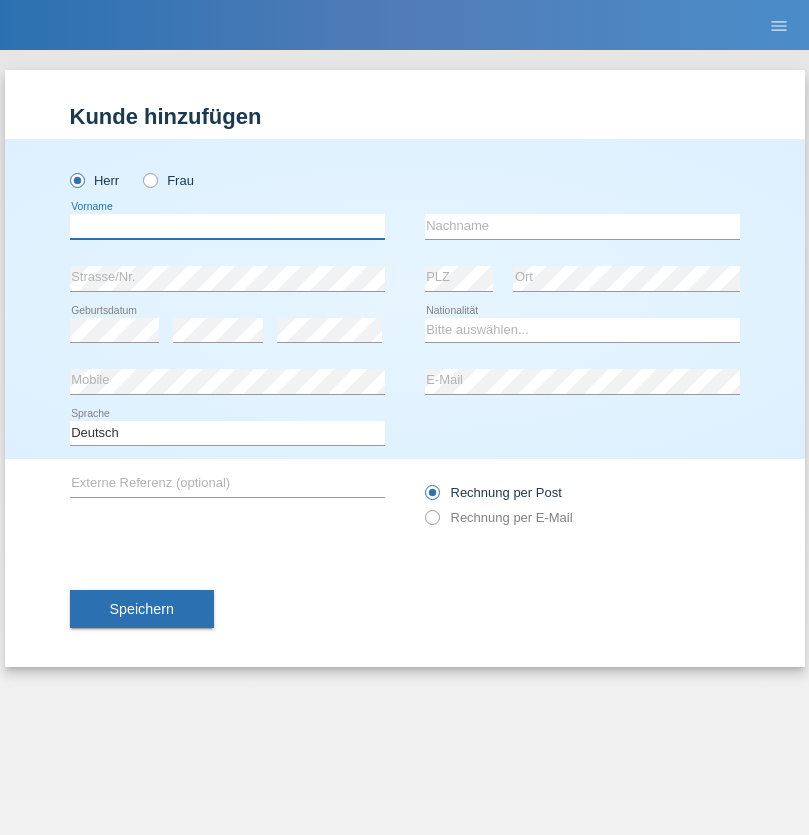 click at bounding box center (227, 226) 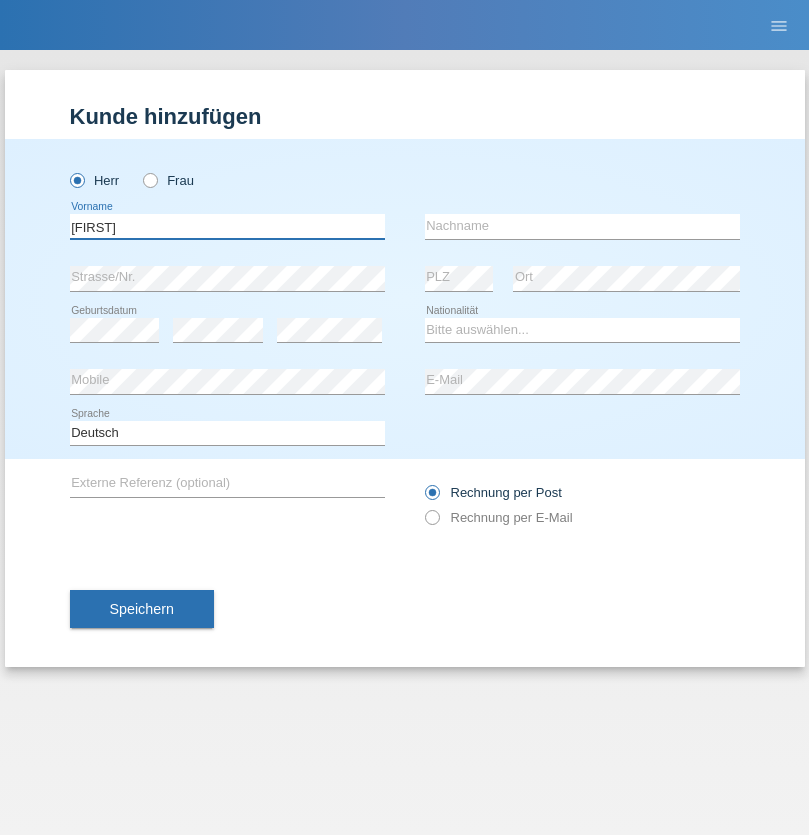 type on "Raffaele" 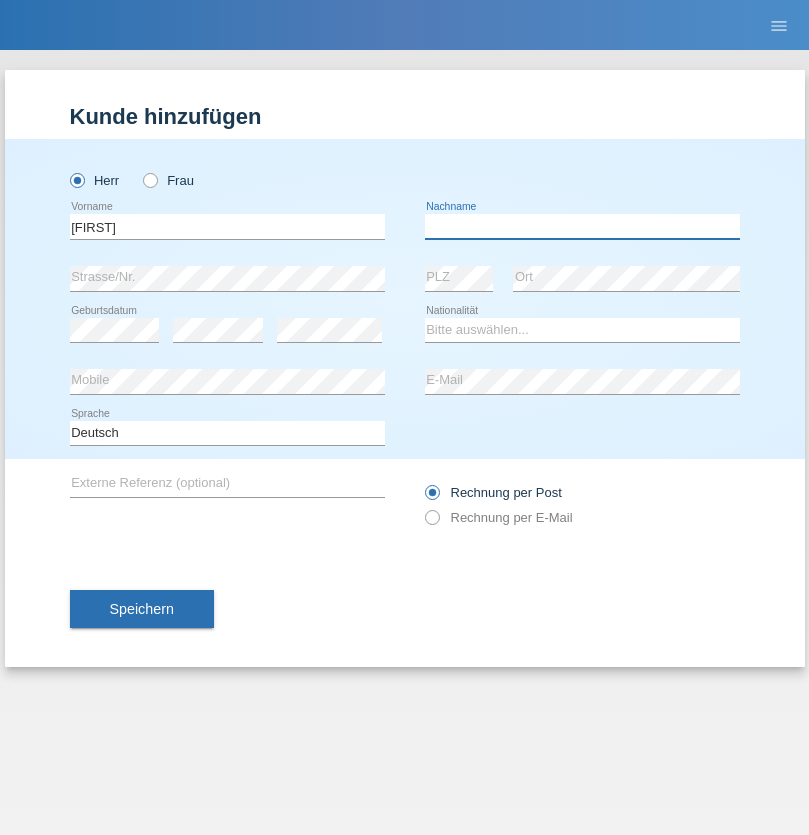 click at bounding box center (582, 226) 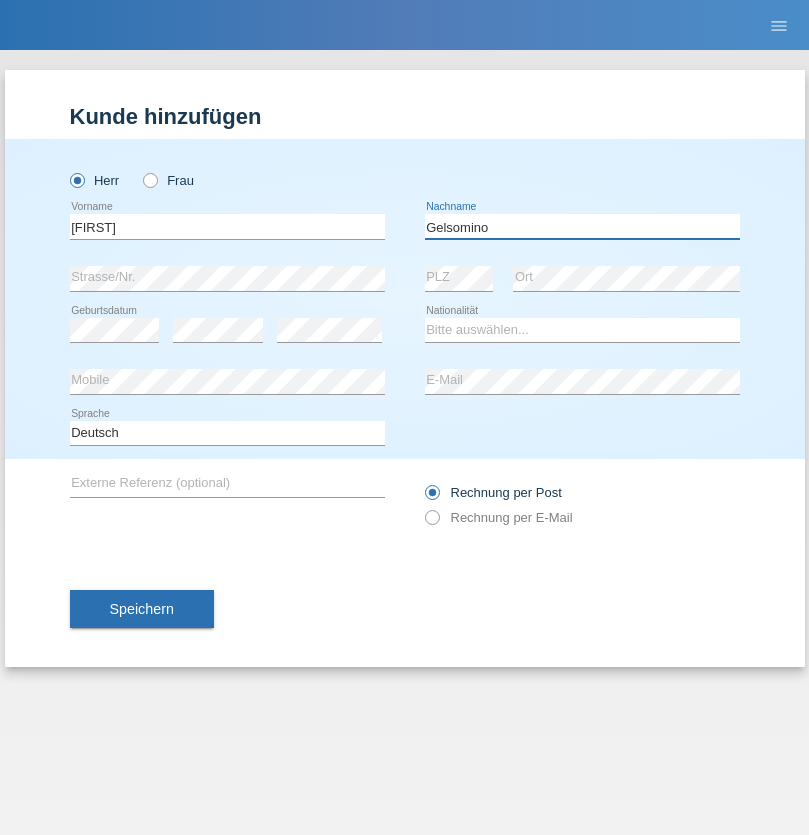 type on "Gelsomino" 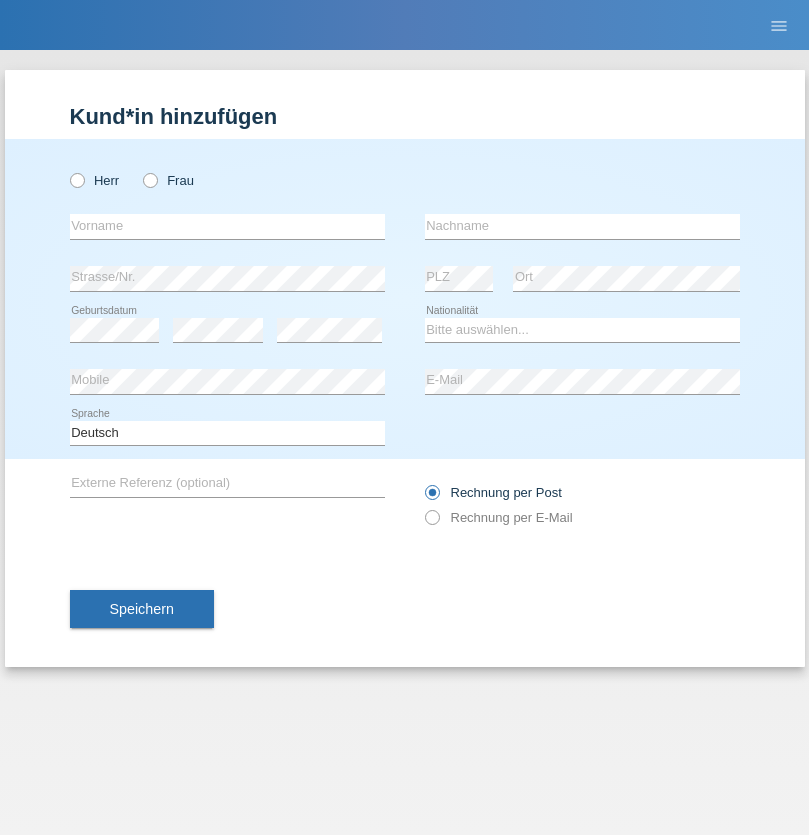scroll, scrollTop: 0, scrollLeft: 0, axis: both 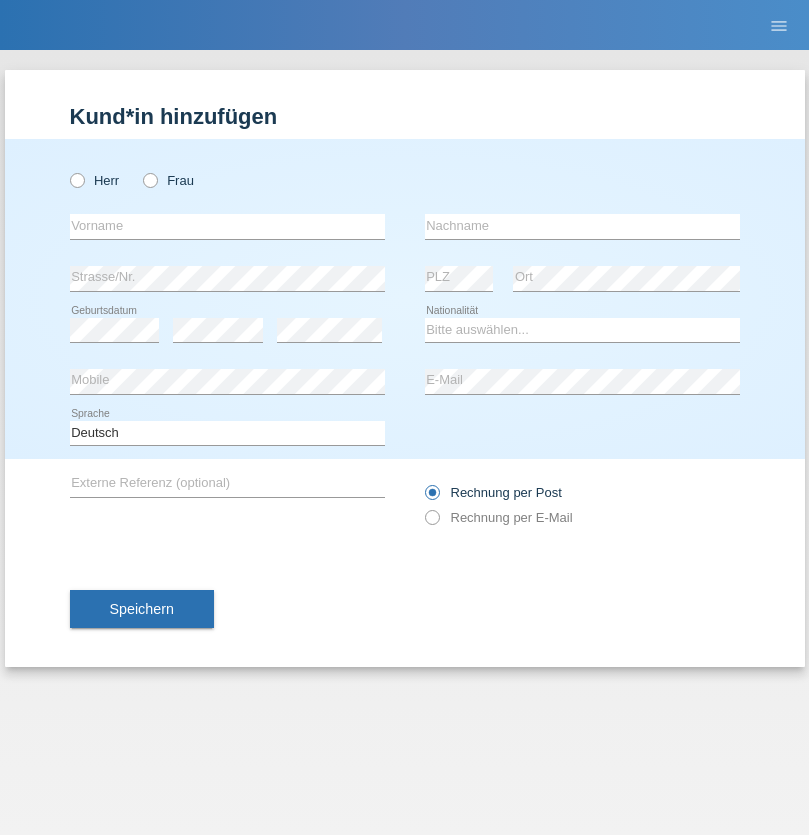 radio on "true" 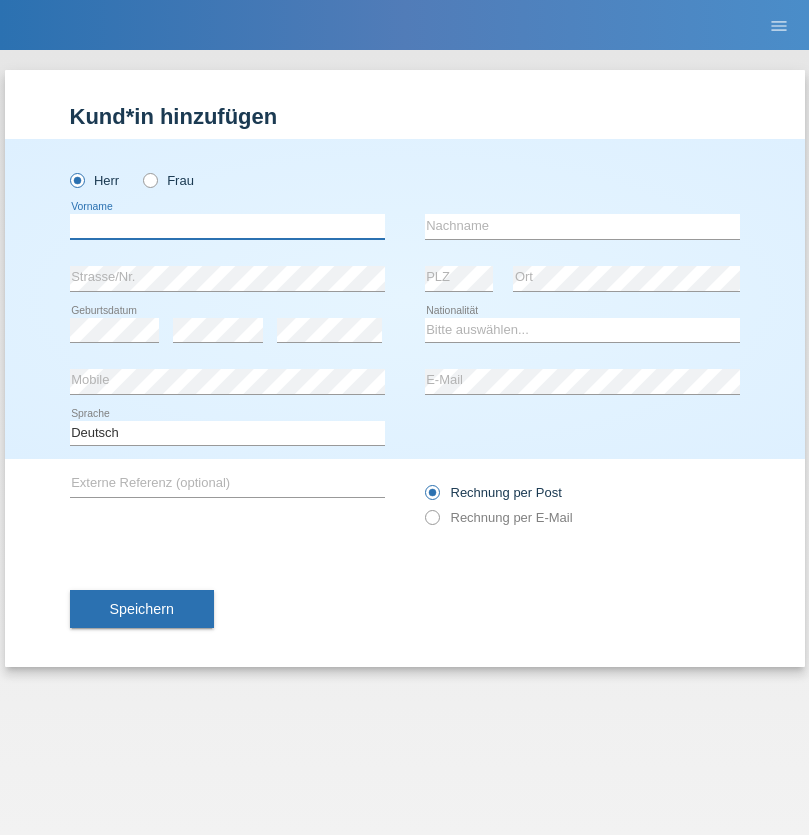 click at bounding box center [227, 226] 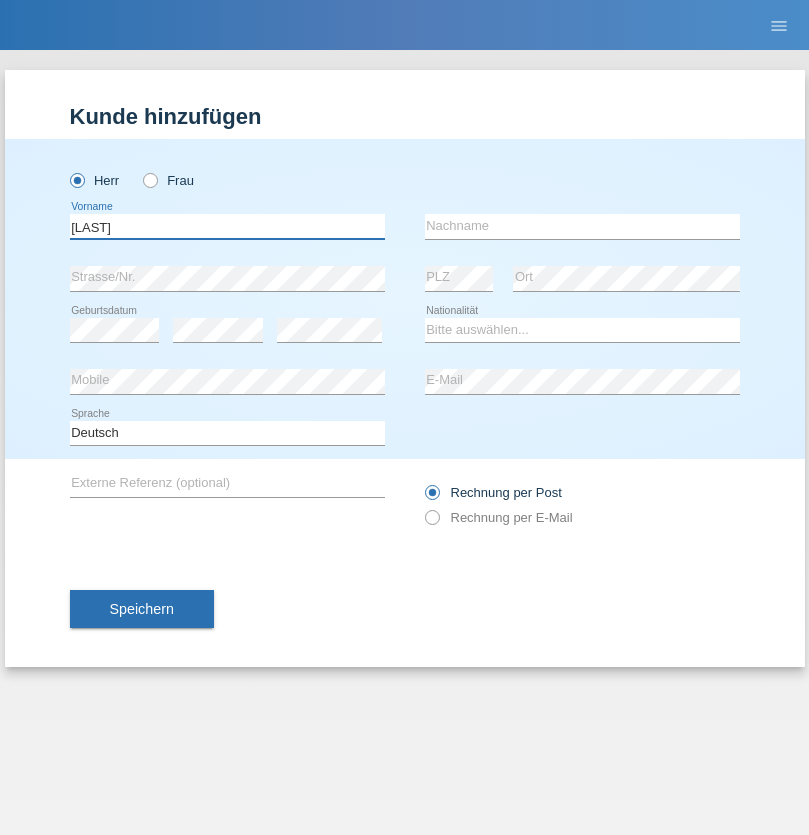 type on "[LAST]" 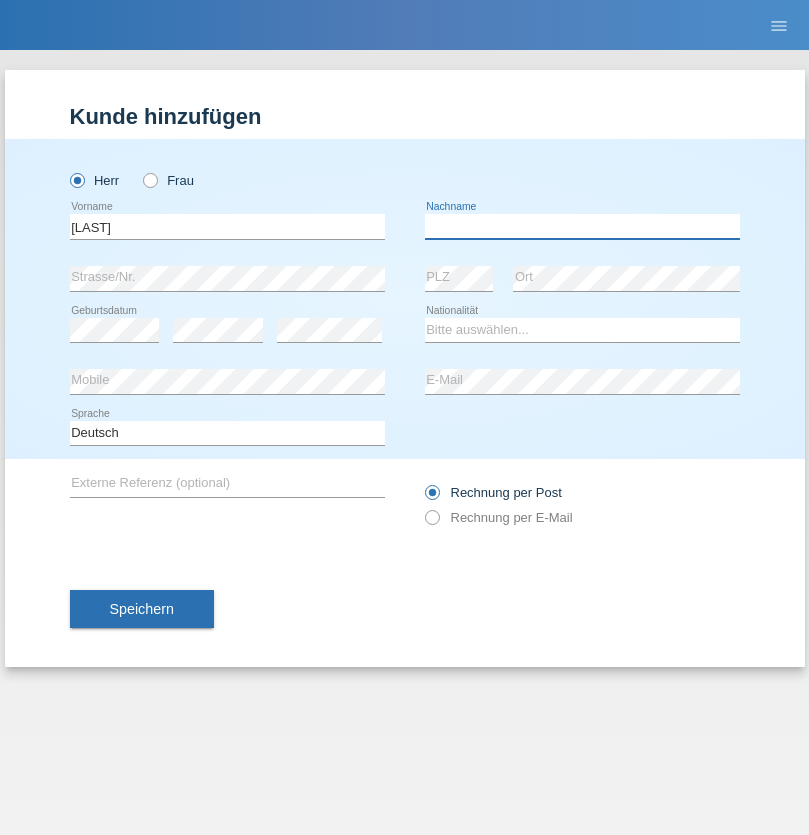 click at bounding box center (582, 226) 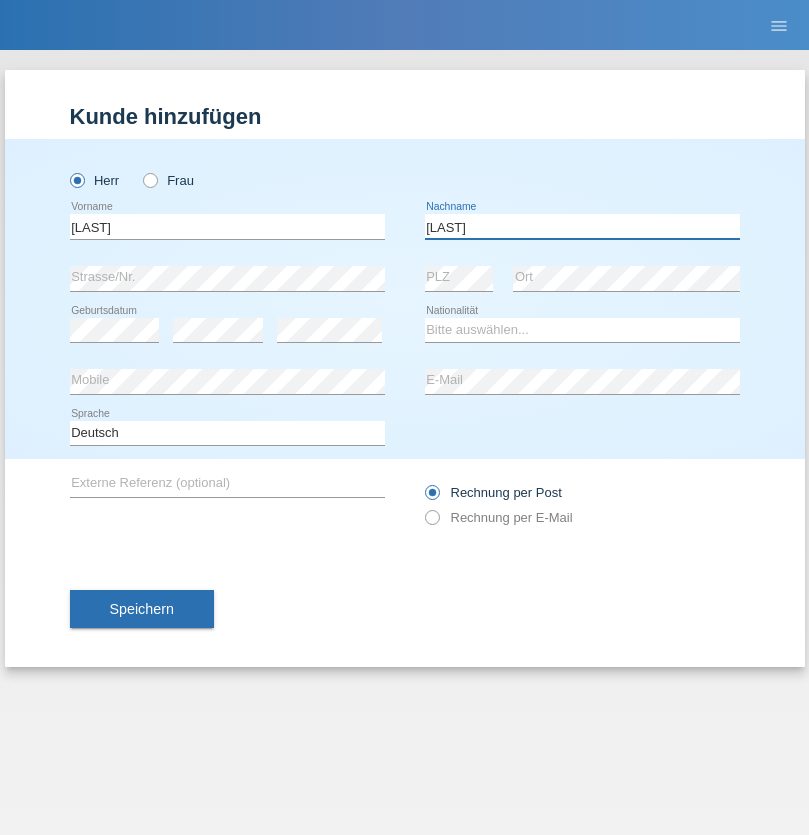 type on "[LAST]" 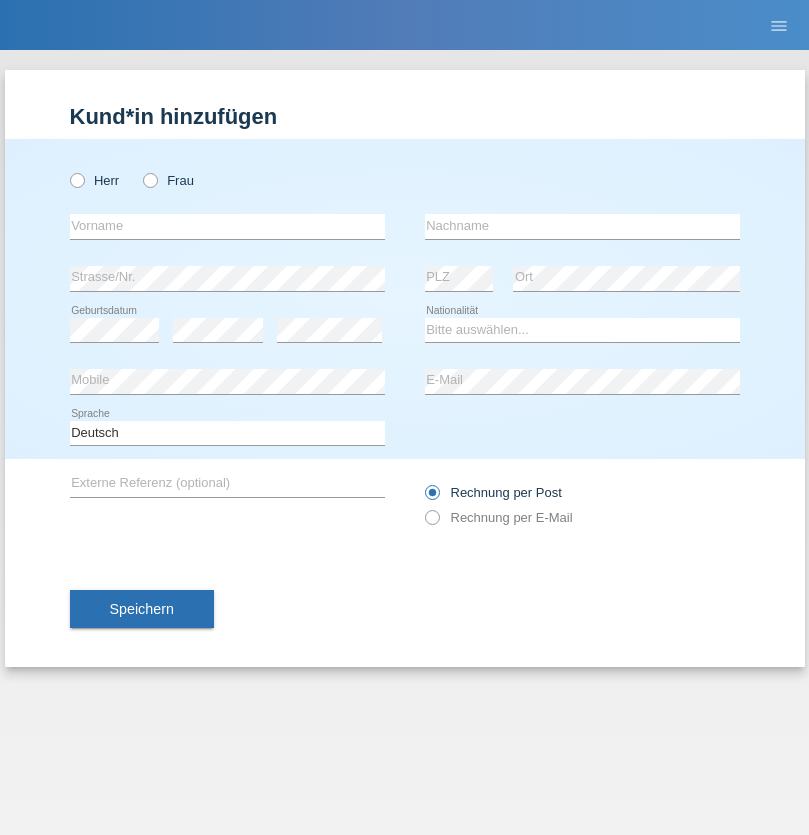 scroll, scrollTop: 0, scrollLeft: 0, axis: both 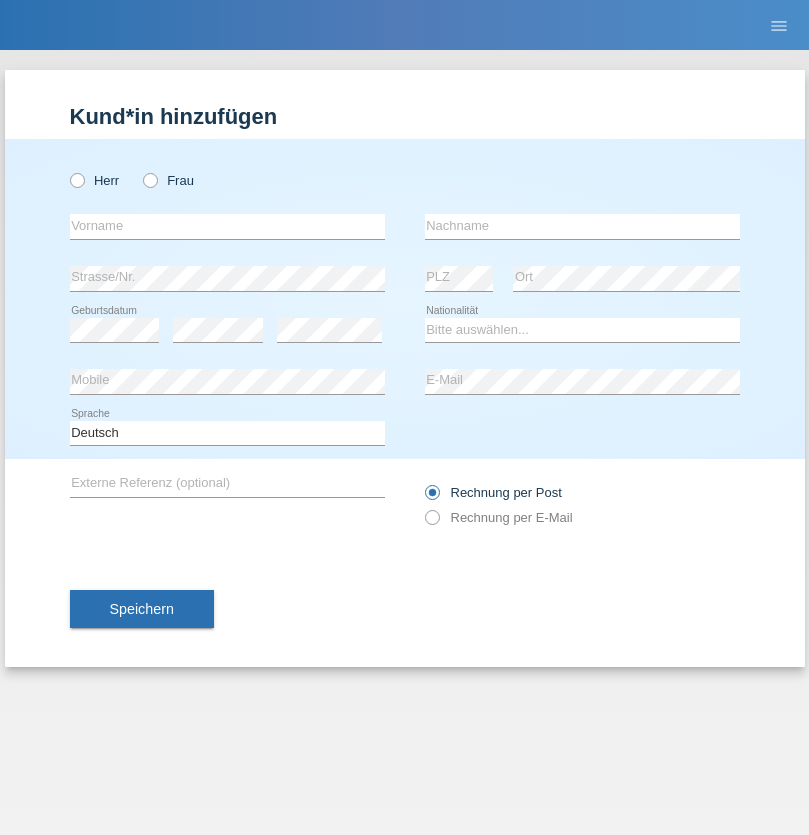 radio on "true" 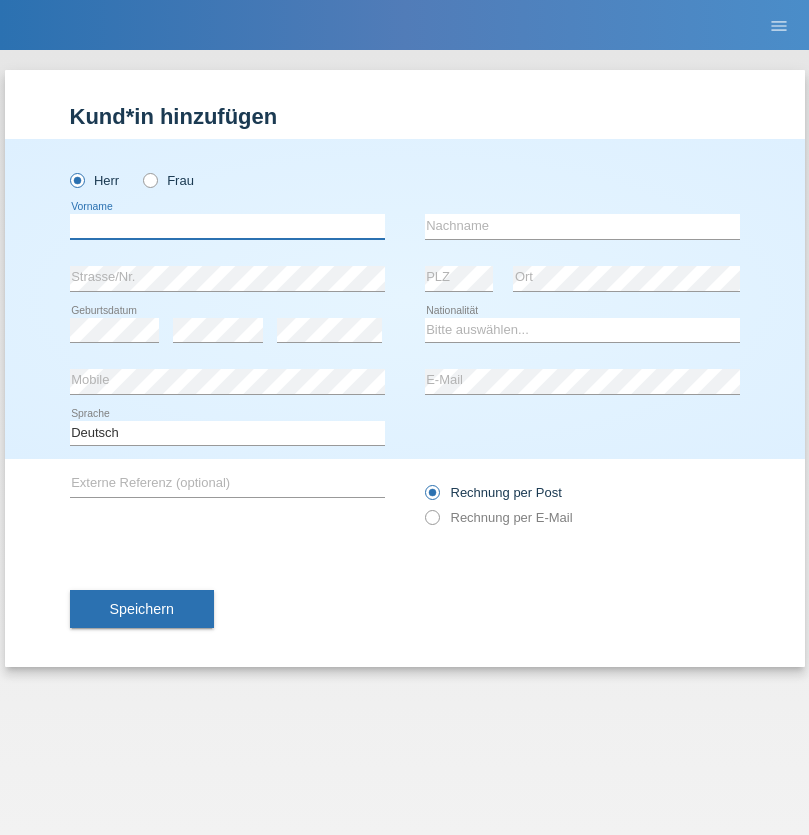 click at bounding box center (227, 226) 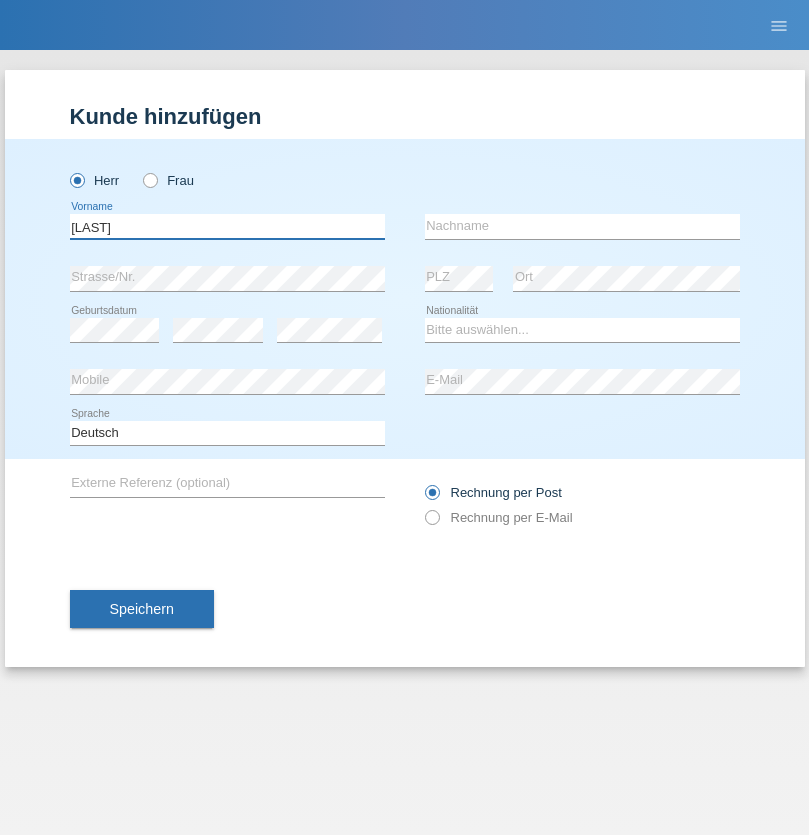 type on "[LAST]" 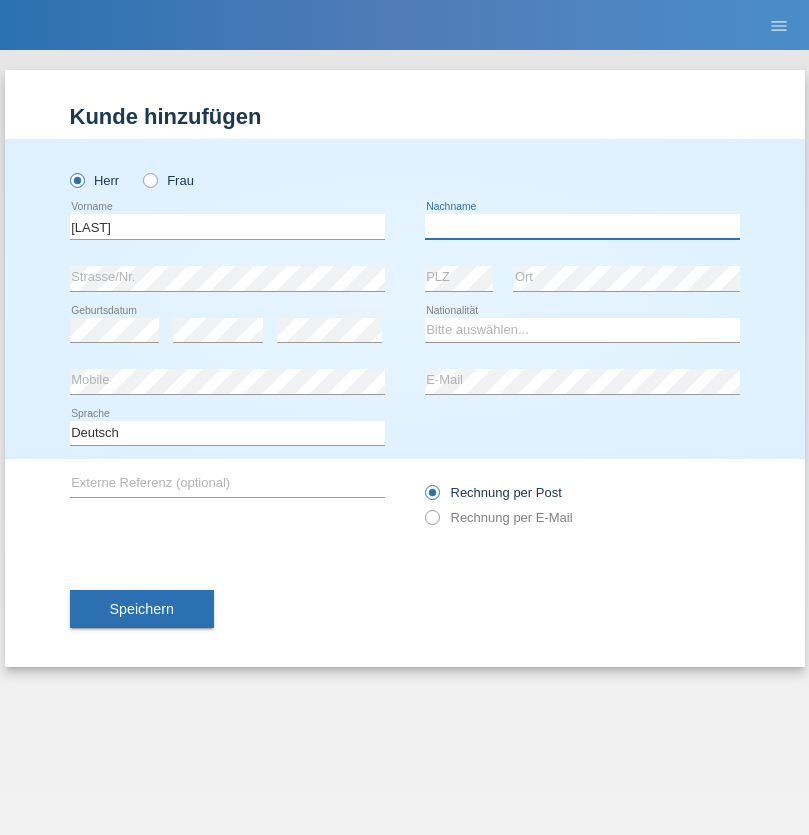 click at bounding box center (582, 226) 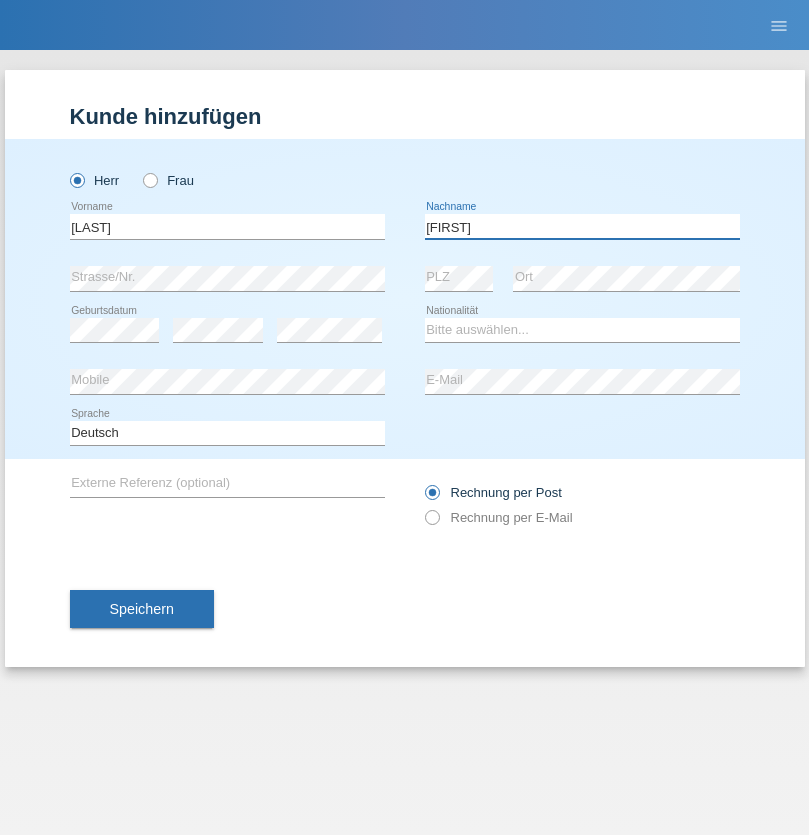 type on "Ayaz" 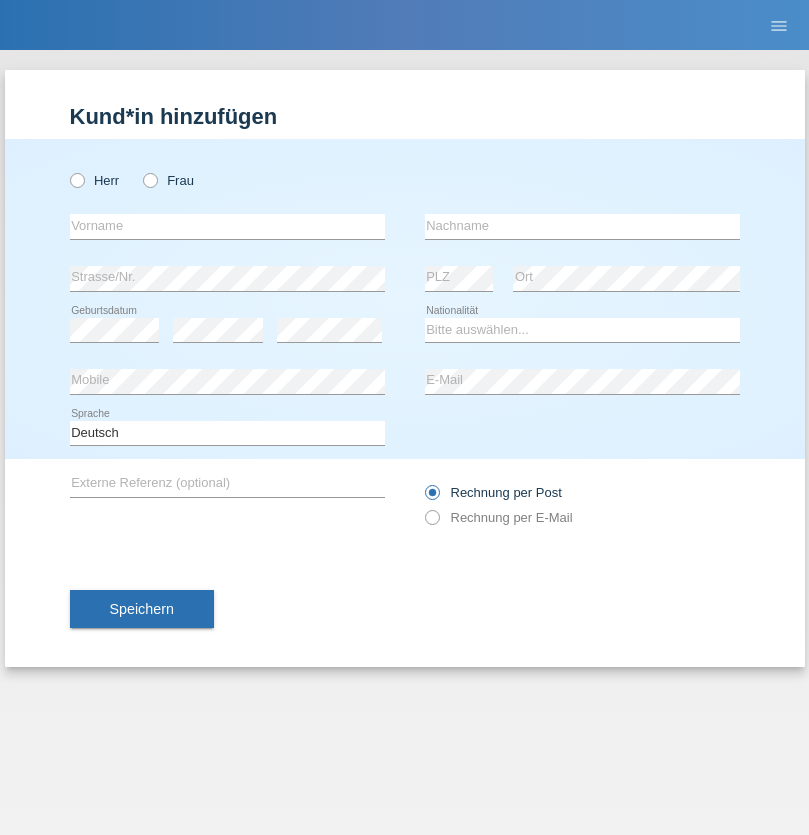scroll, scrollTop: 0, scrollLeft: 0, axis: both 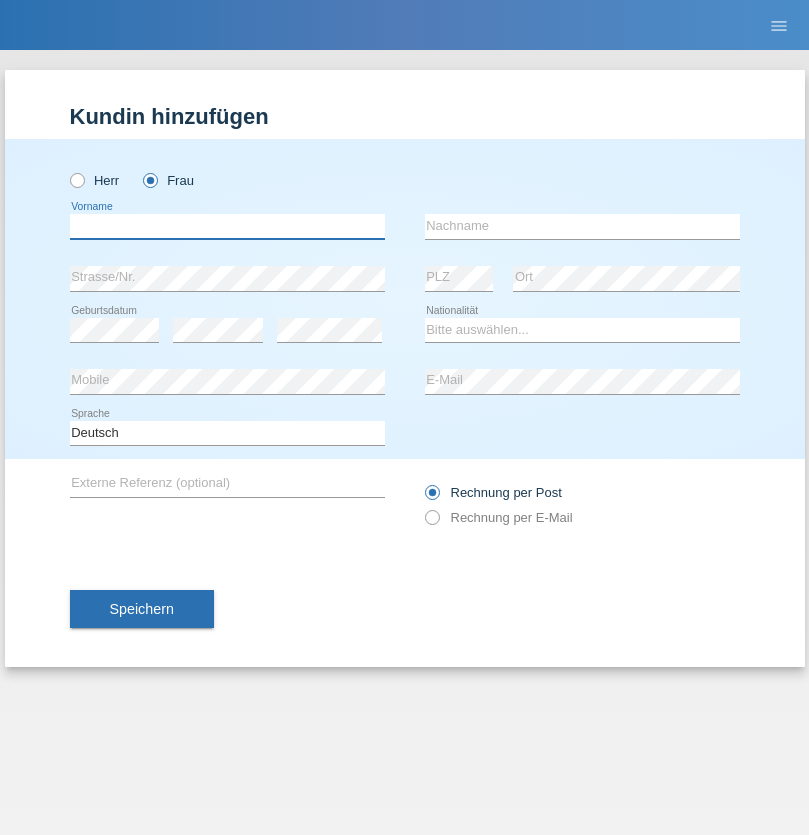 click at bounding box center (227, 226) 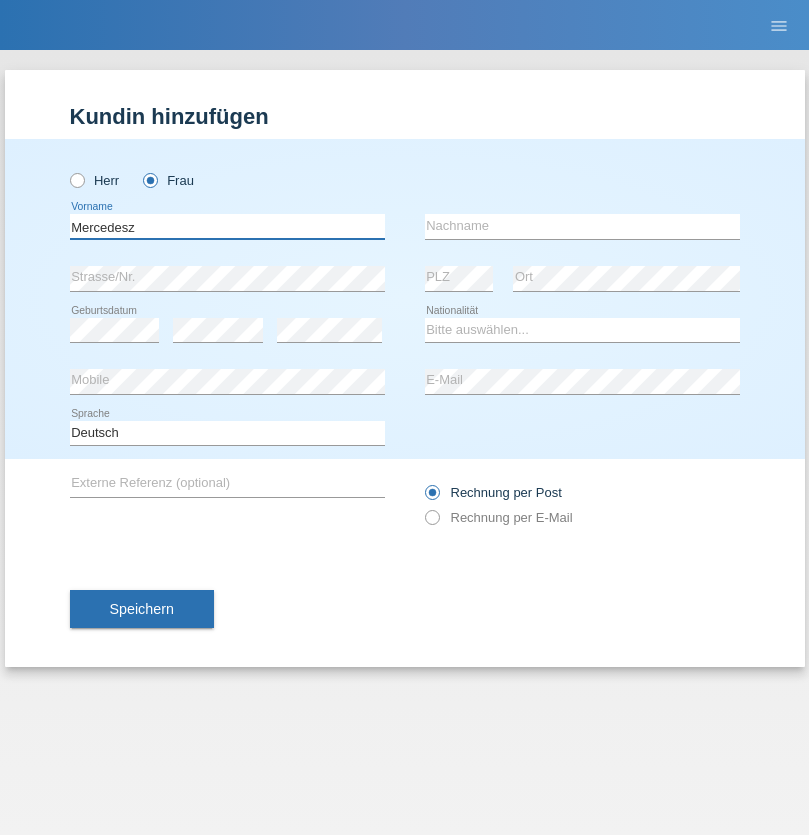 type on "Mercedesz" 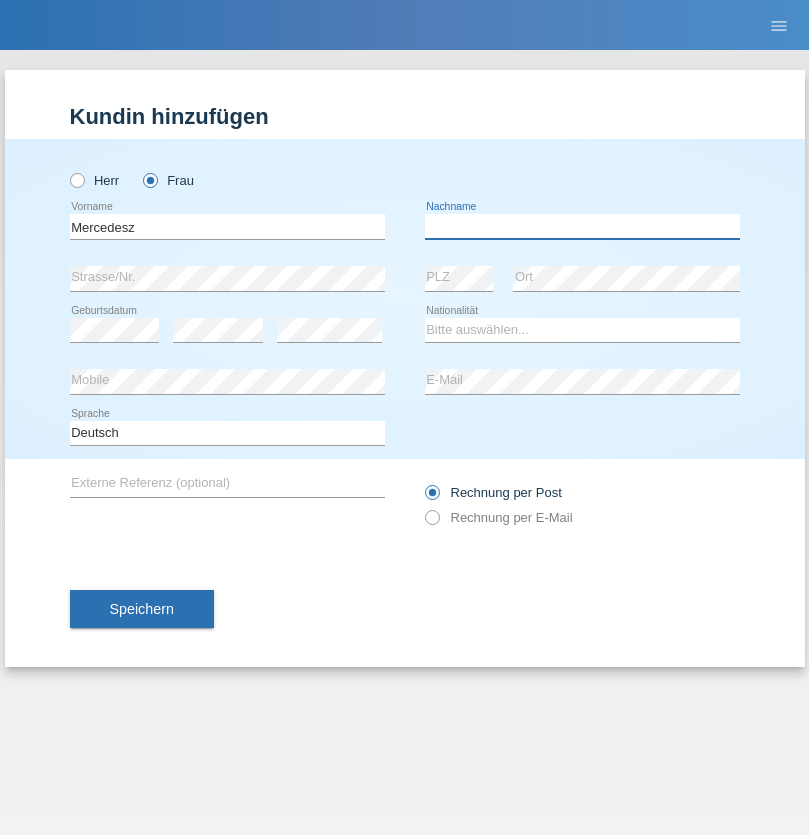 click at bounding box center [582, 226] 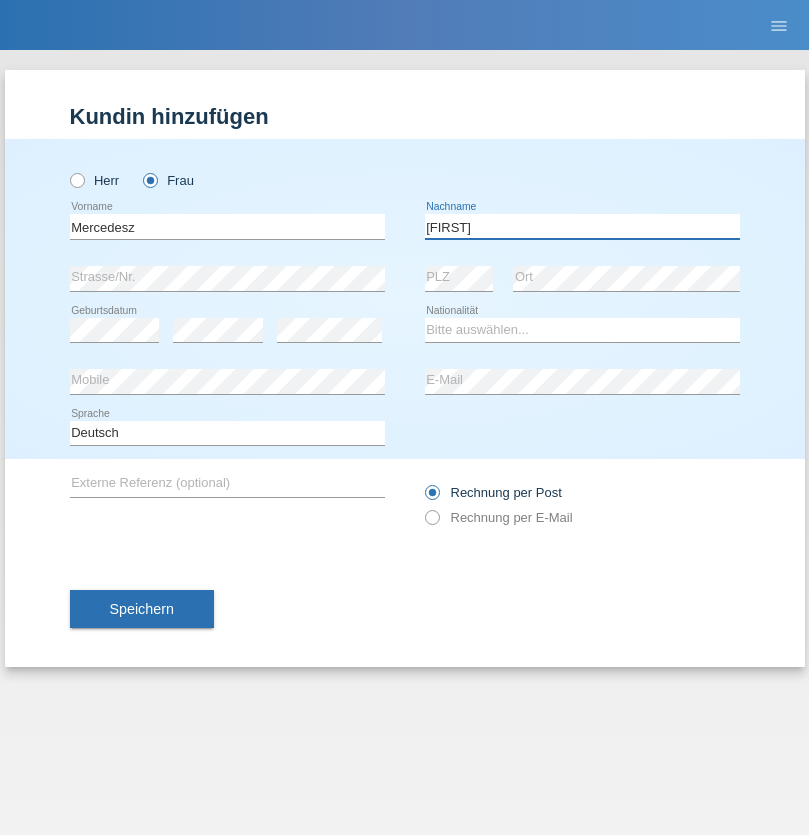 type on "Maria" 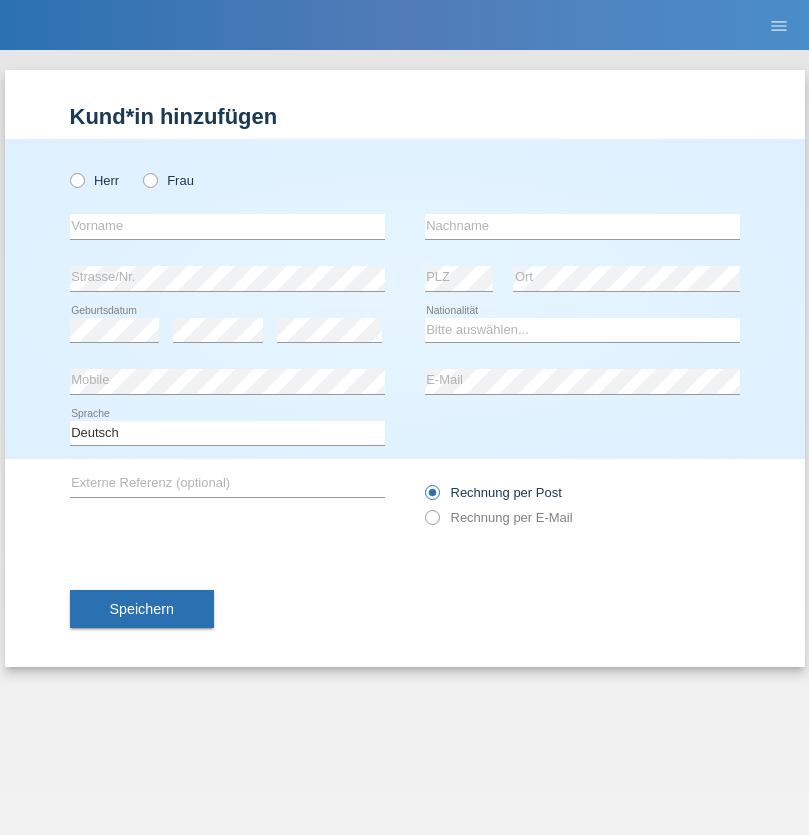 scroll, scrollTop: 0, scrollLeft: 0, axis: both 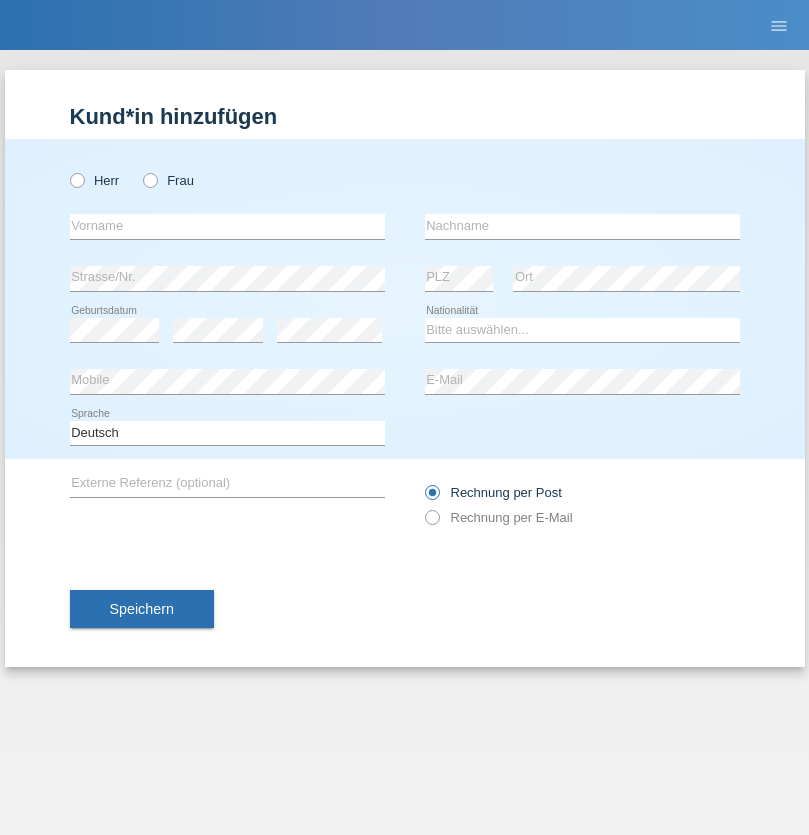 radio on "true" 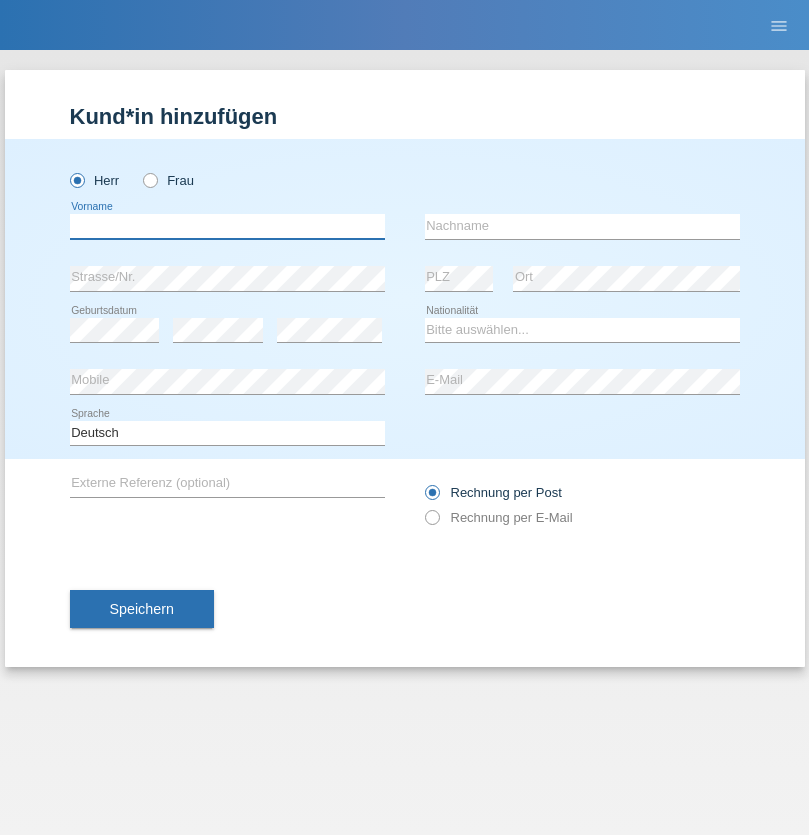 click at bounding box center (227, 226) 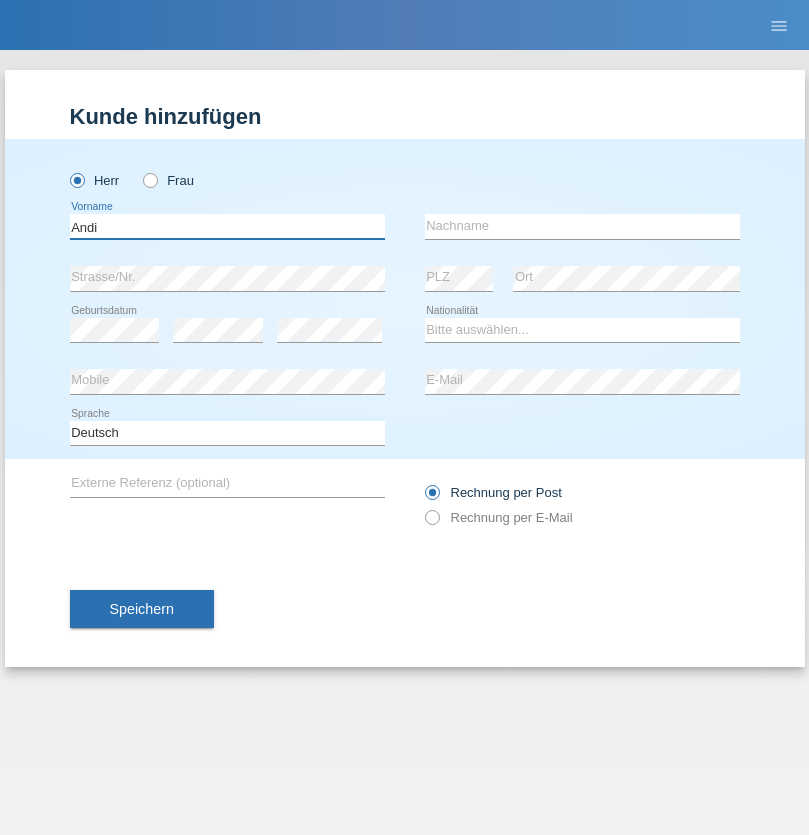 type on "Andi" 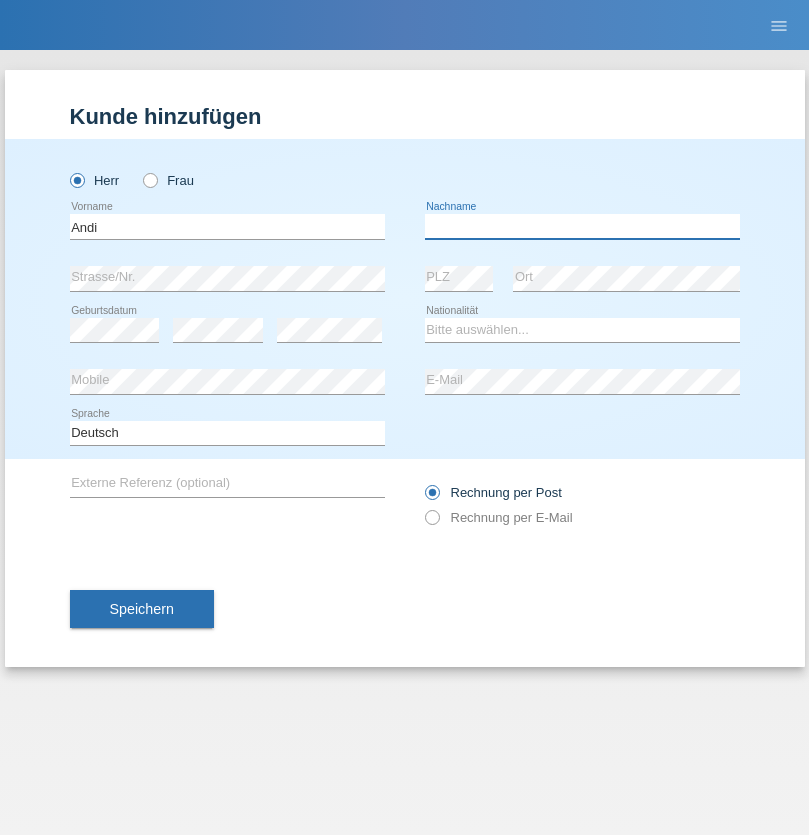click at bounding box center (582, 226) 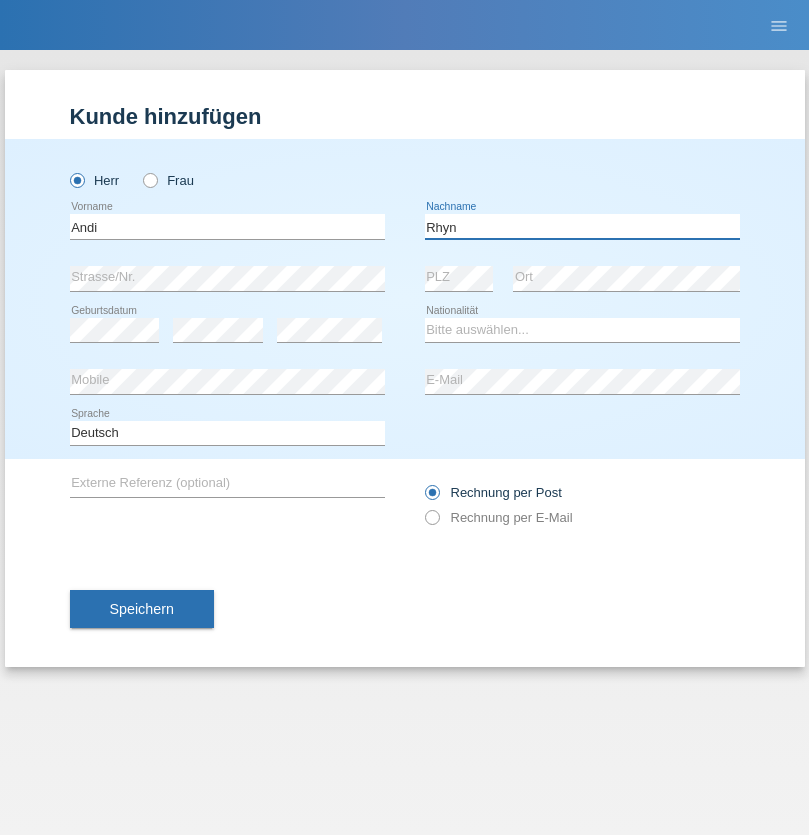 type on "Rhyn" 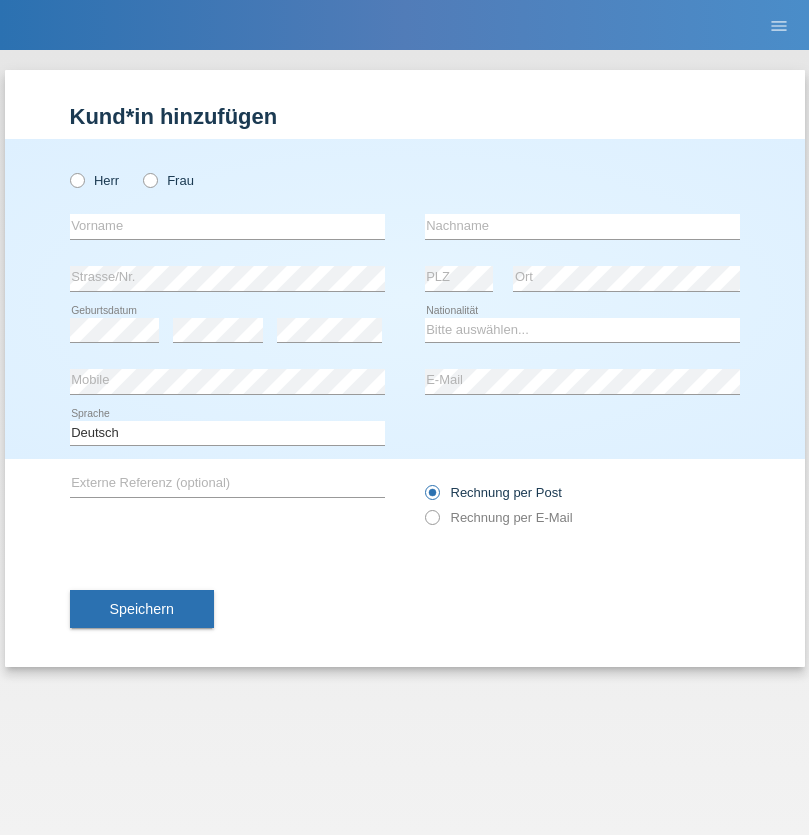 scroll, scrollTop: 0, scrollLeft: 0, axis: both 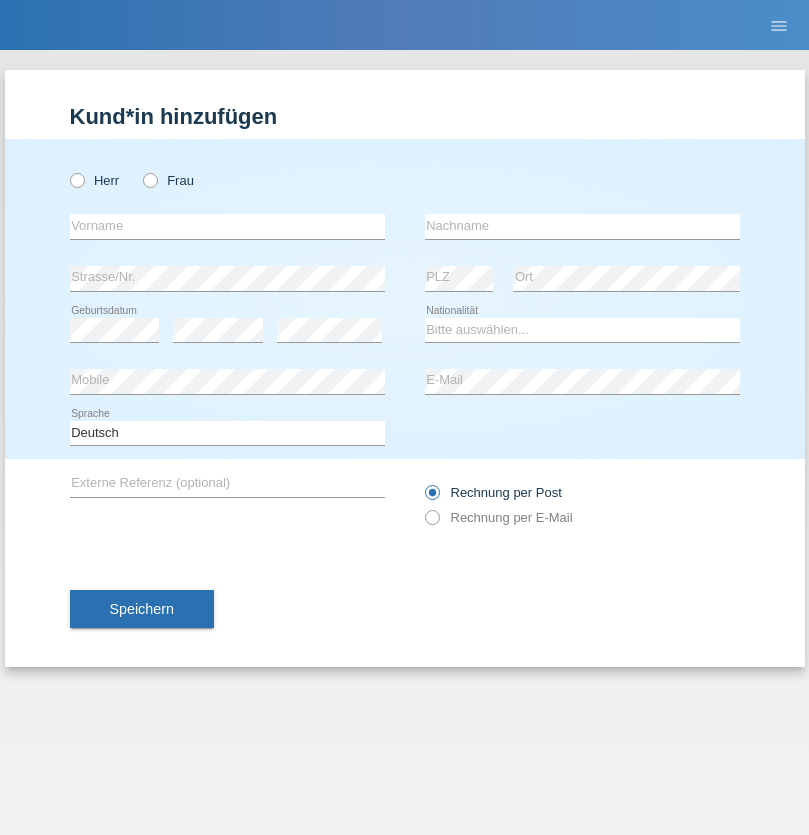 radio on "true" 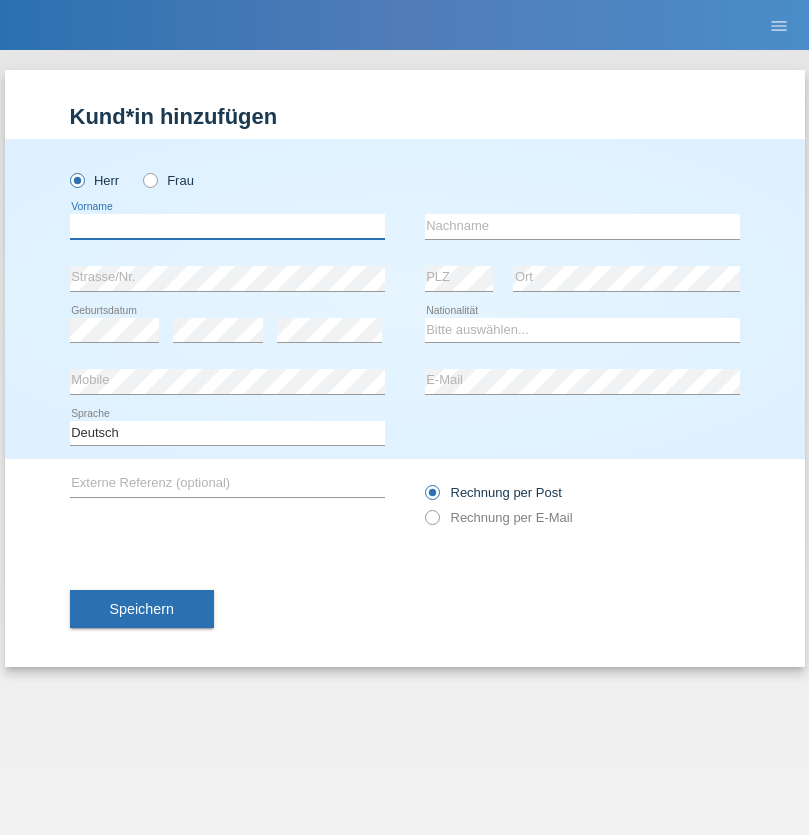 click at bounding box center (227, 226) 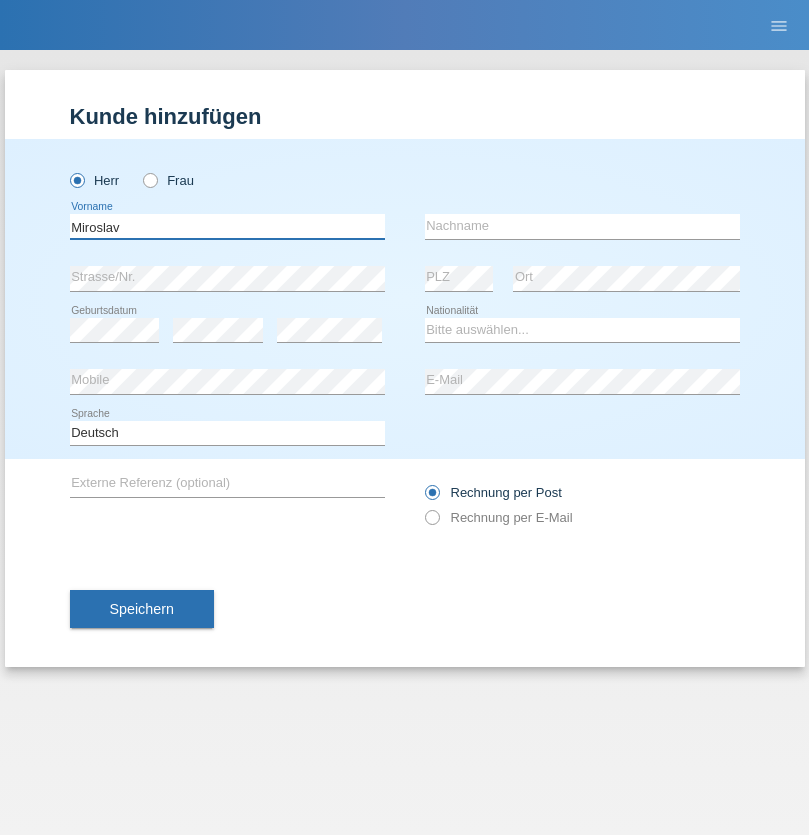 type on "Miroslav" 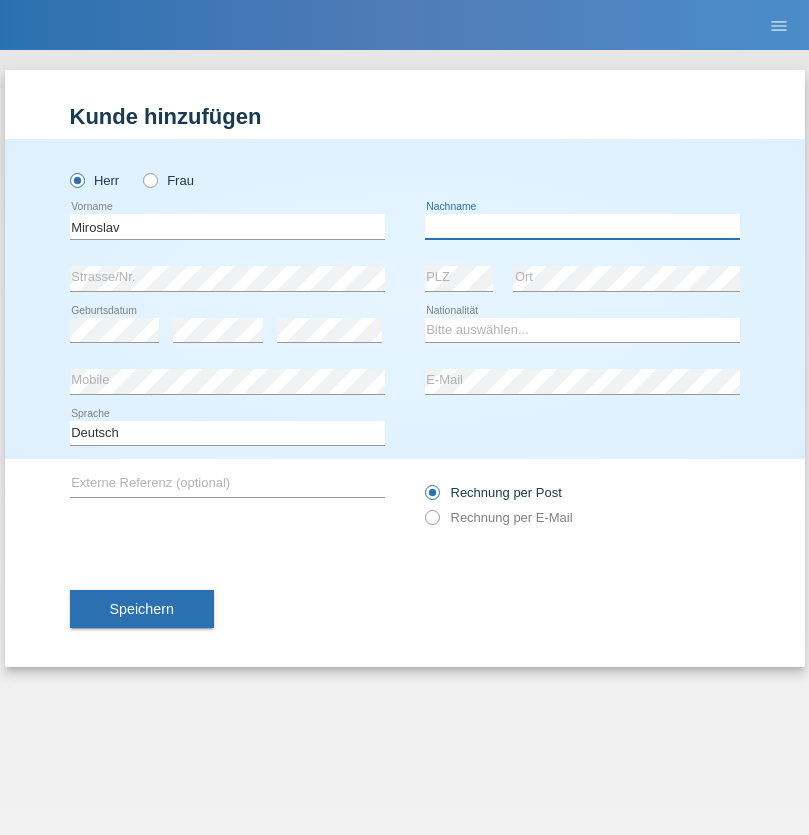 click at bounding box center [582, 226] 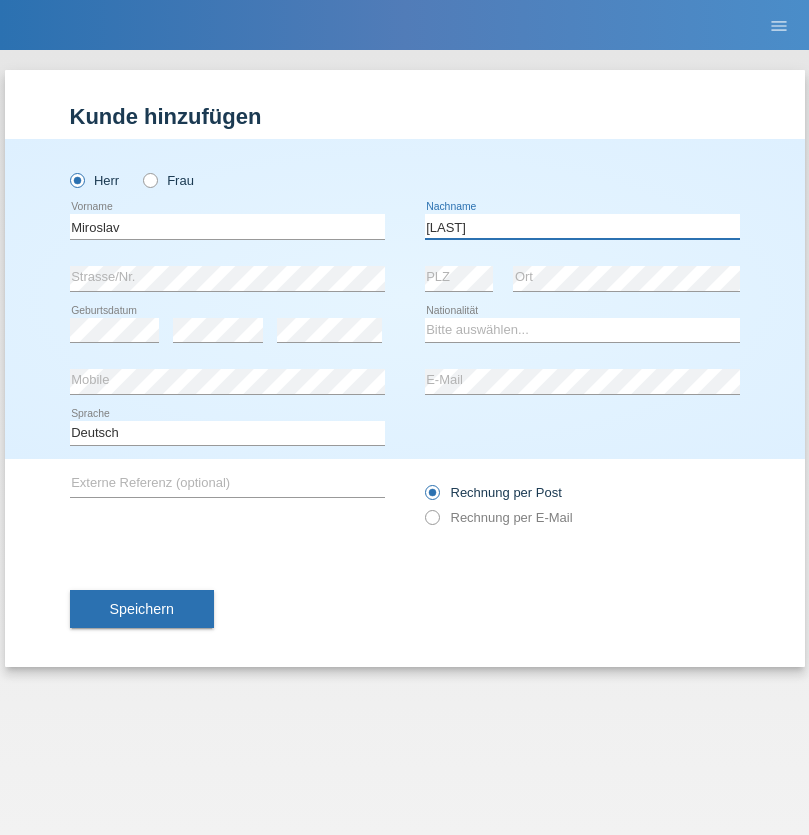 type on "[LAST]" 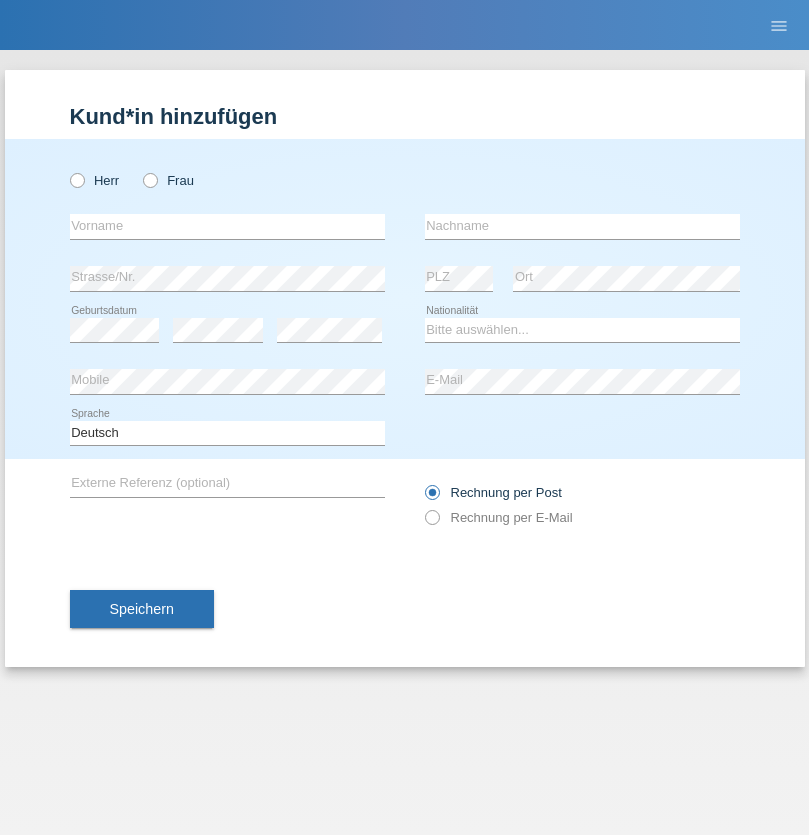 scroll, scrollTop: 0, scrollLeft: 0, axis: both 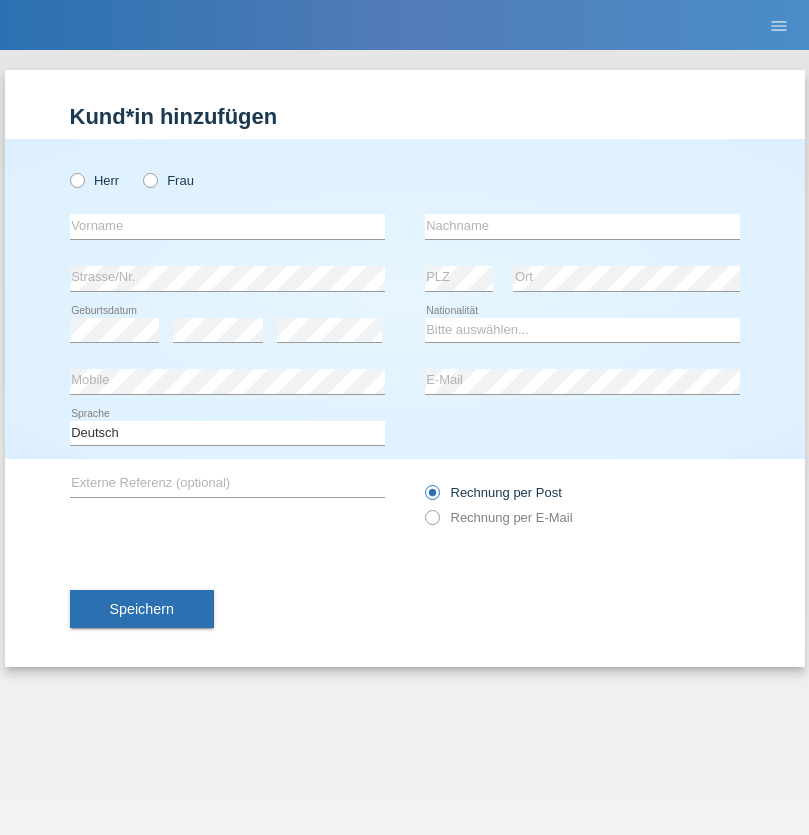 radio on "true" 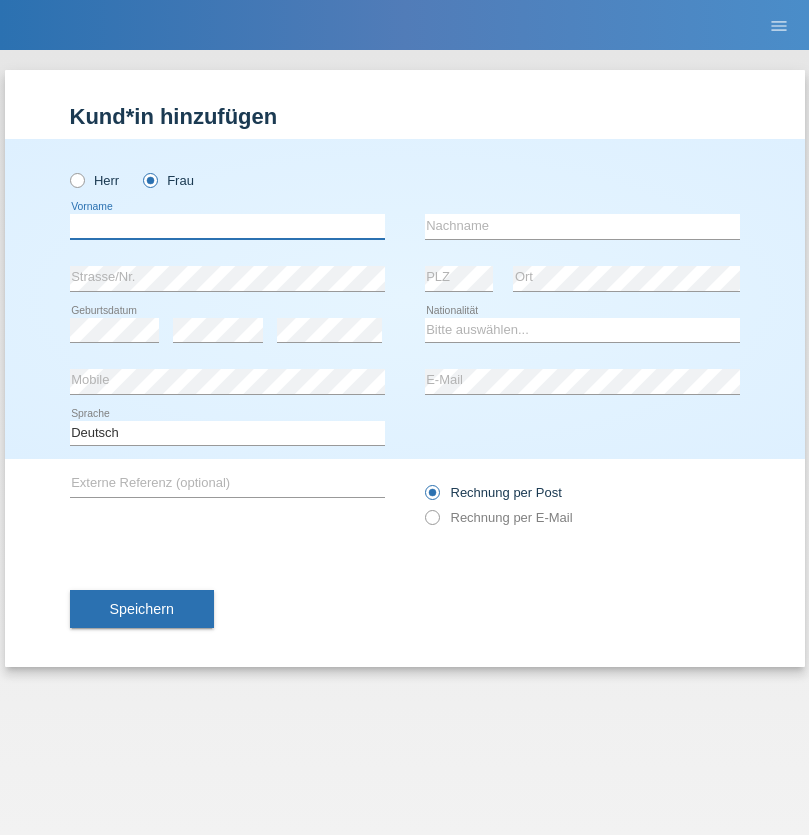 click at bounding box center [227, 226] 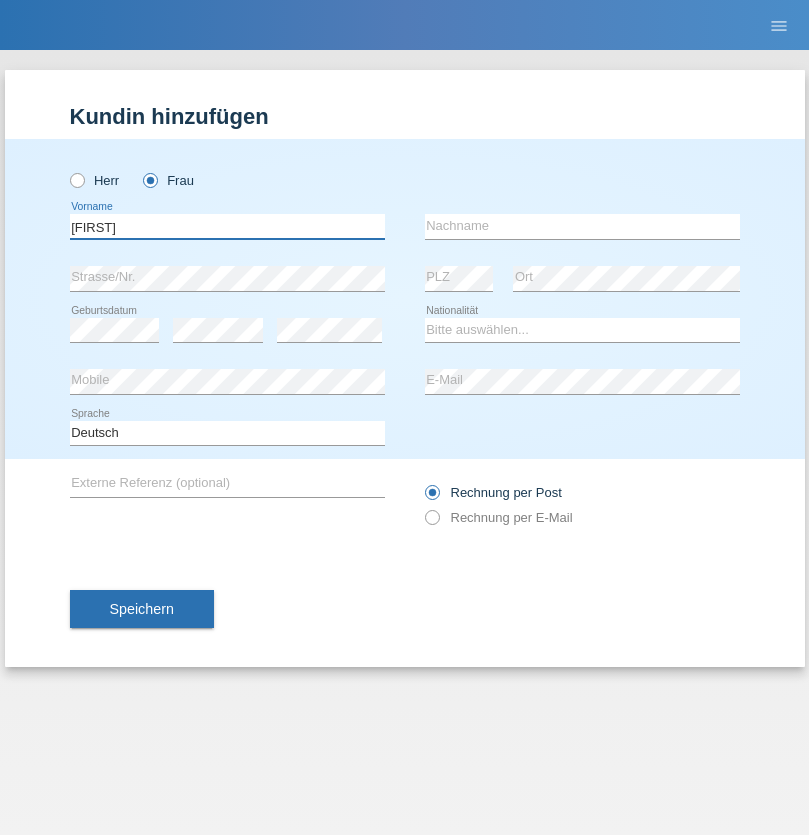 type on "Latifah" 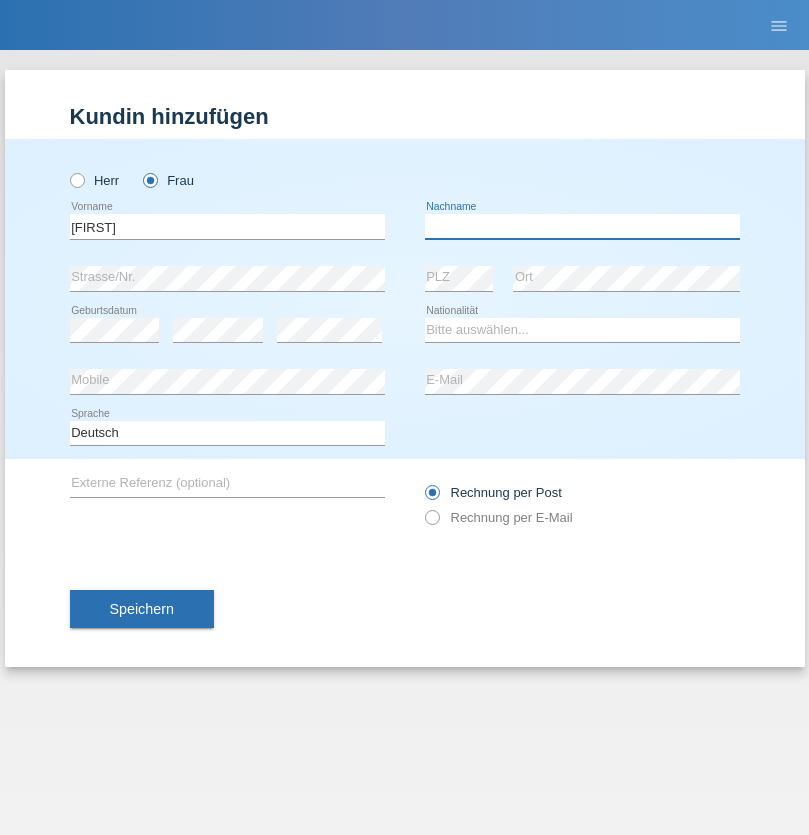 click at bounding box center (582, 226) 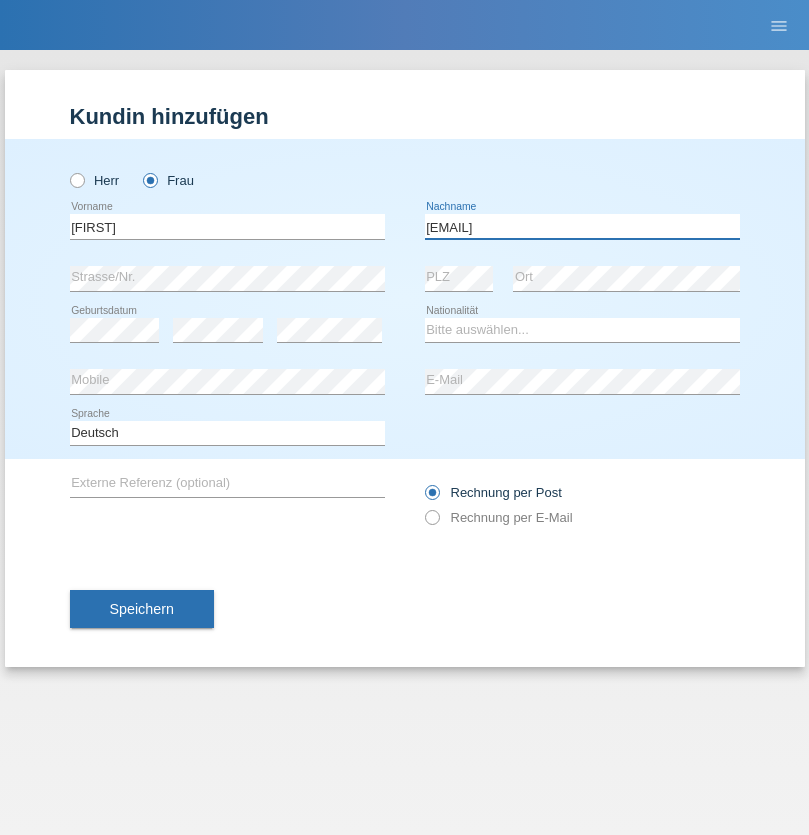 type on "meryemy@hotmail.com" 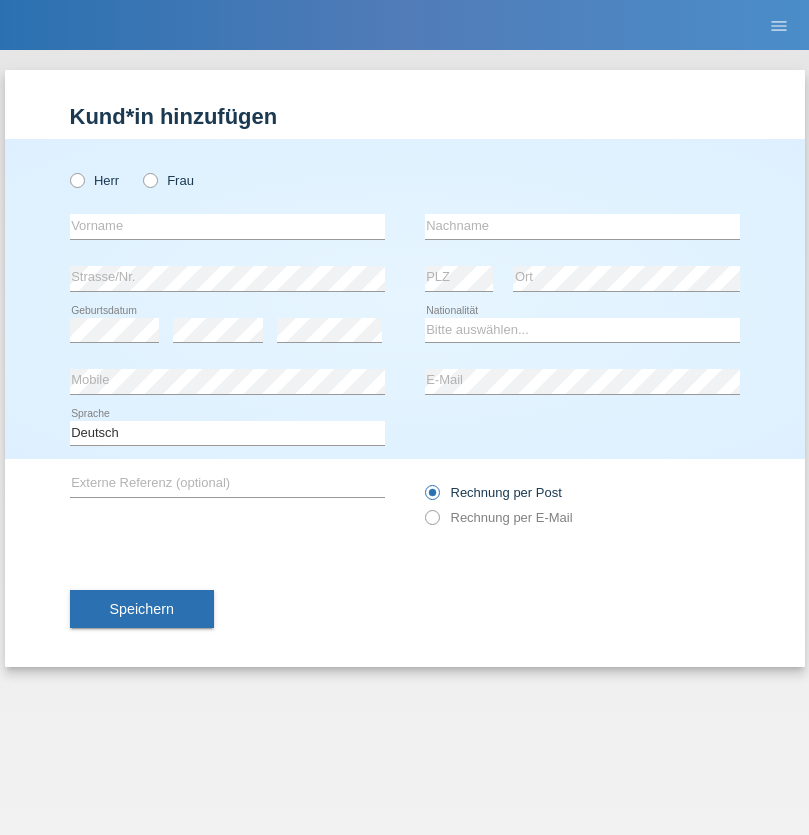 scroll, scrollTop: 0, scrollLeft: 0, axis: both 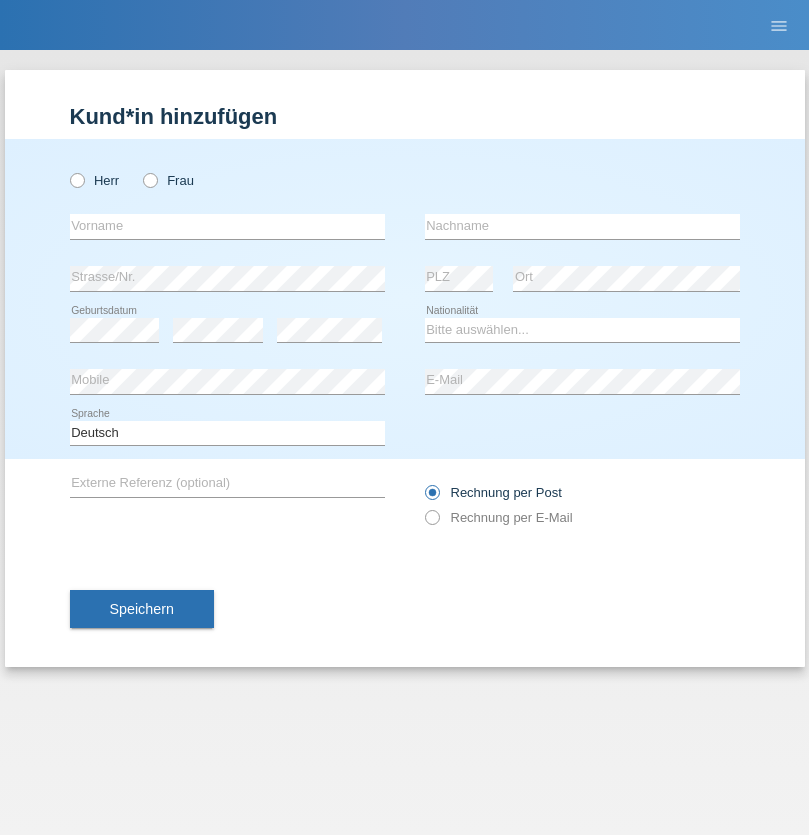 radio on "true" 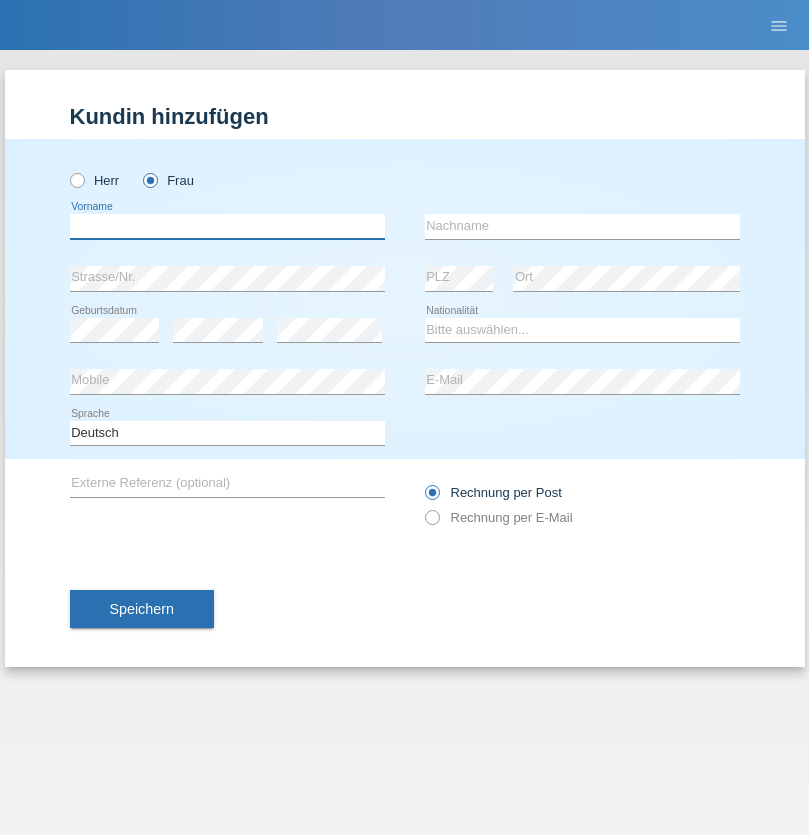 click at bounding box center [227, 226] 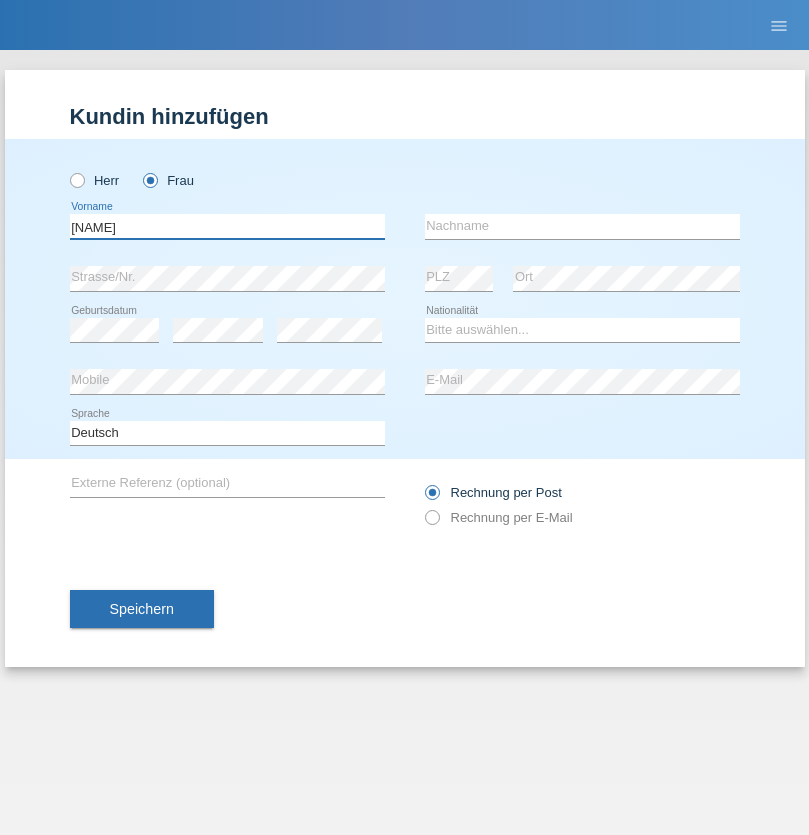 type on "Meryem" 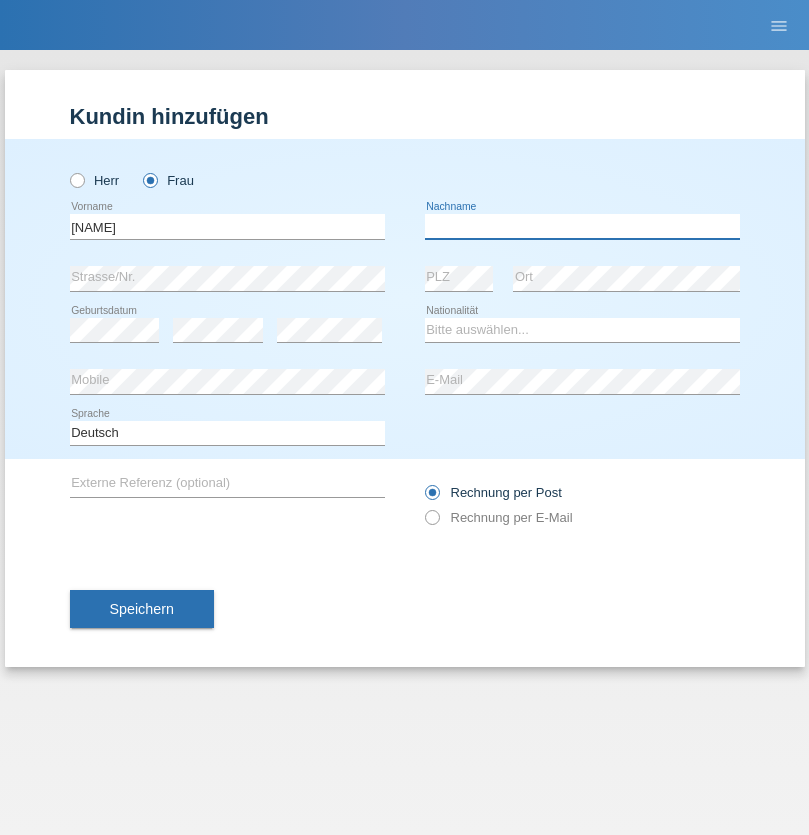 click at bounding box center (582, 226) 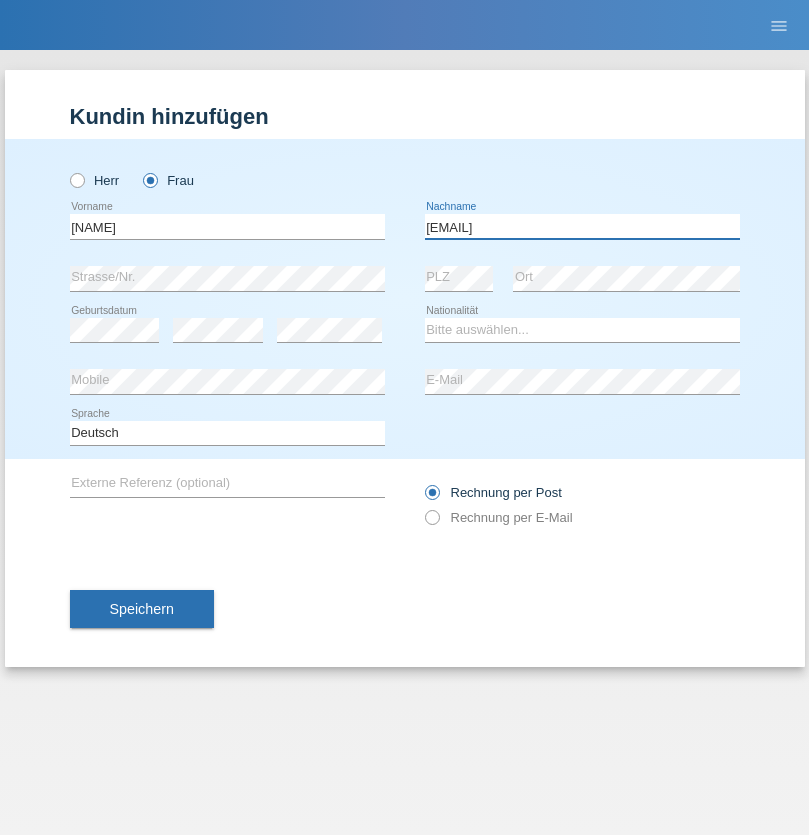 type on "meryemy@hotmail.com" 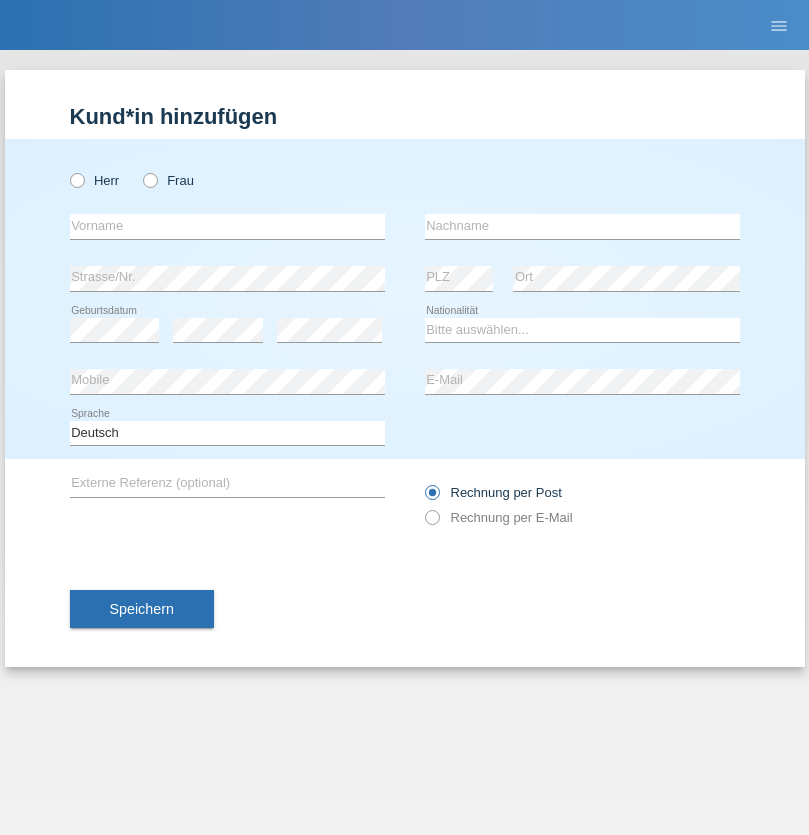 scroll, scrollTop: 0, scrollLeft: 0, axis: both 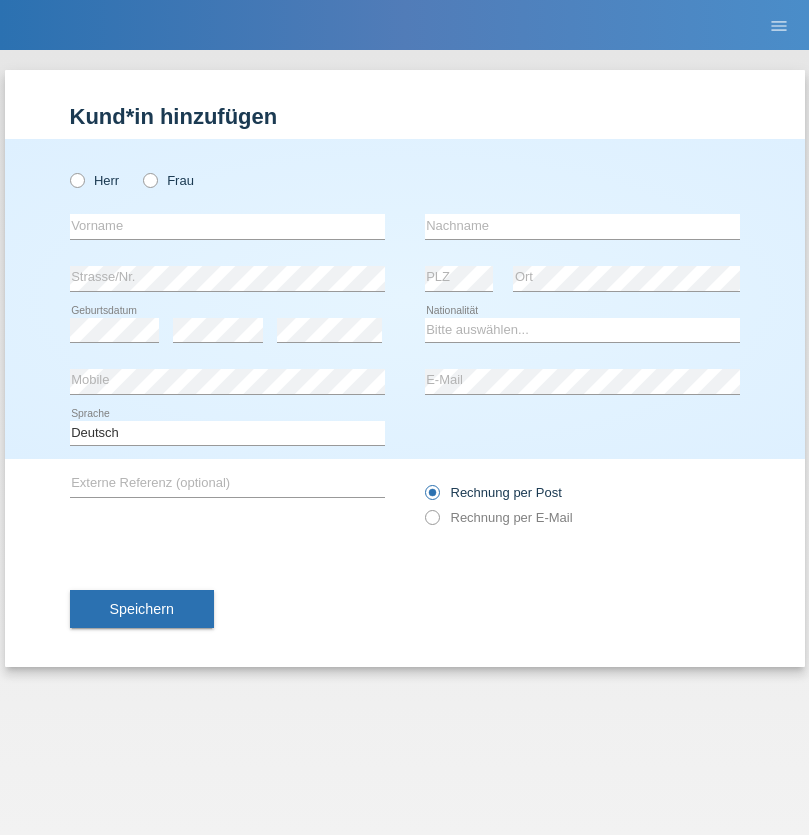 radio on "true" 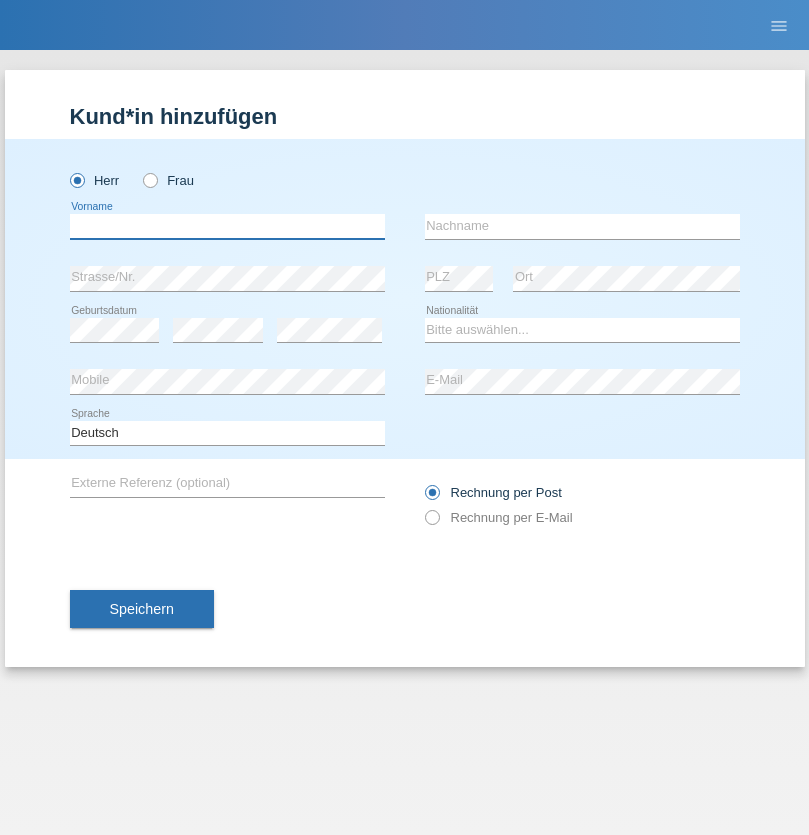 click at bounding box center [227, 226] 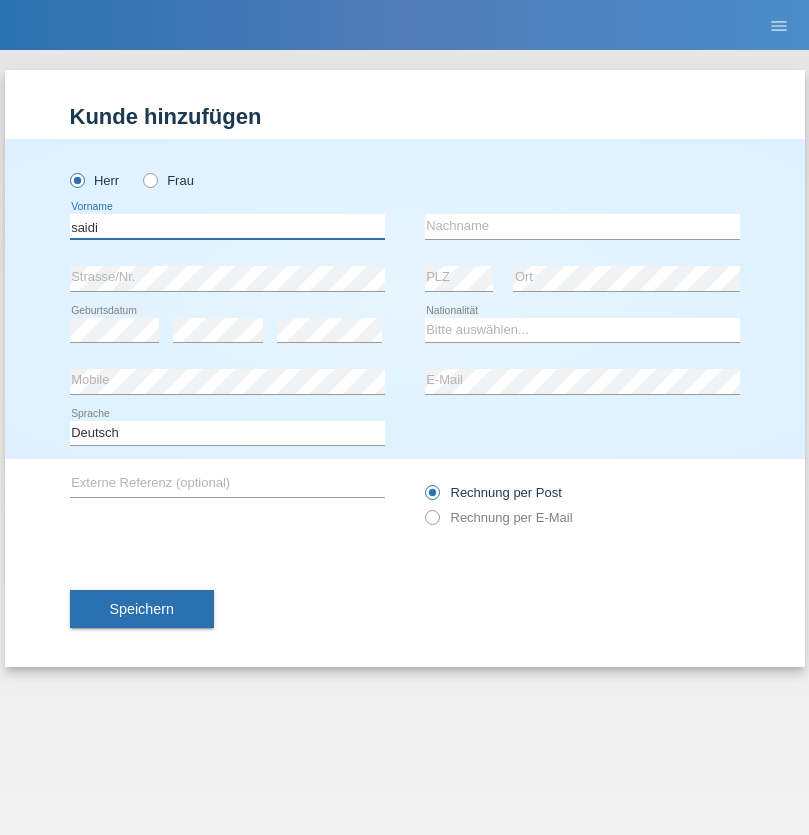 type on "saidi" 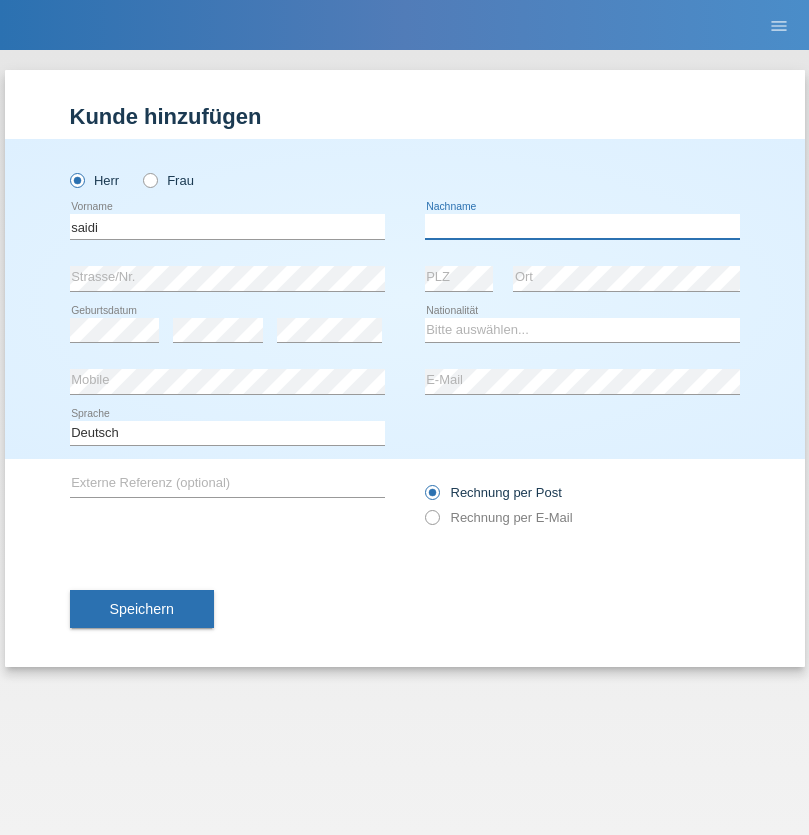 click at bounding box center [582, 226] 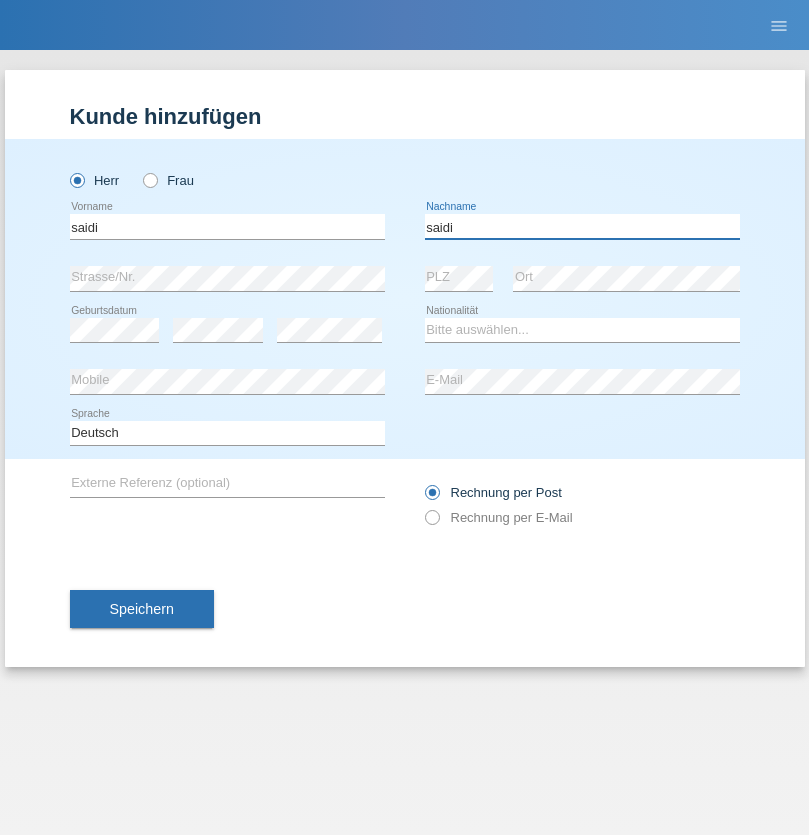 type on "saidi" 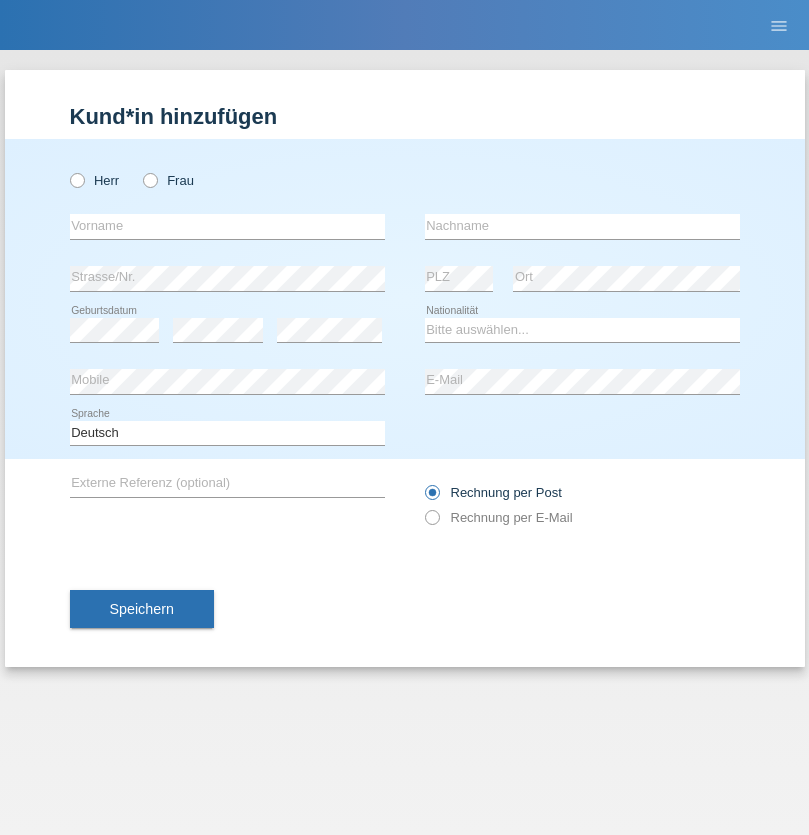 scroll, scrollTop: 0, scrollLeft: 0, axis: both 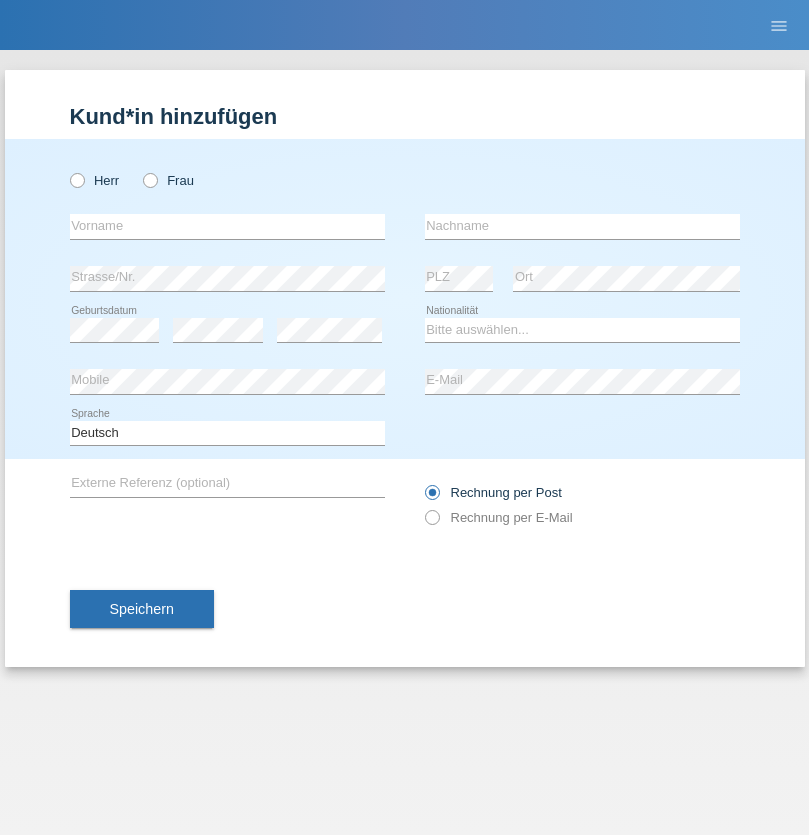 radio on "true" 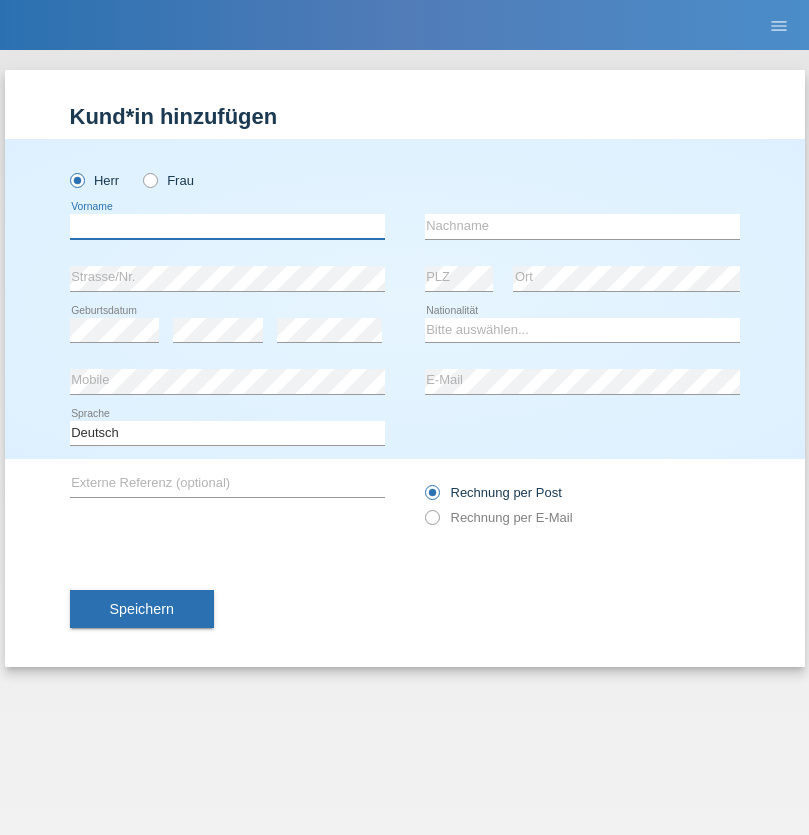 click at bounding box center (227, 226) 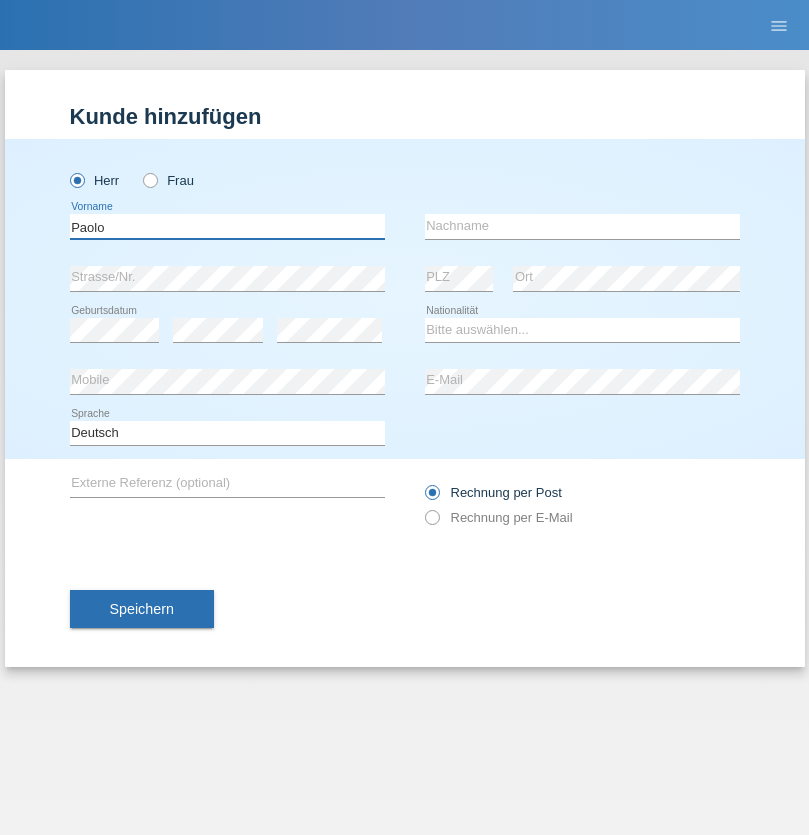 type on "Paolo" 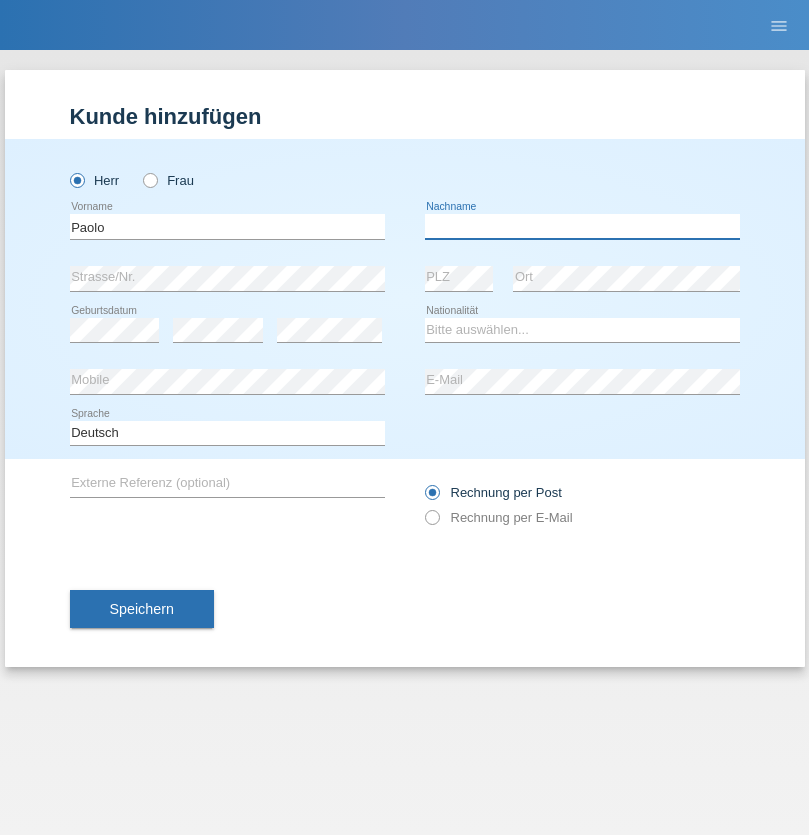click at bounding box center (582, 226) 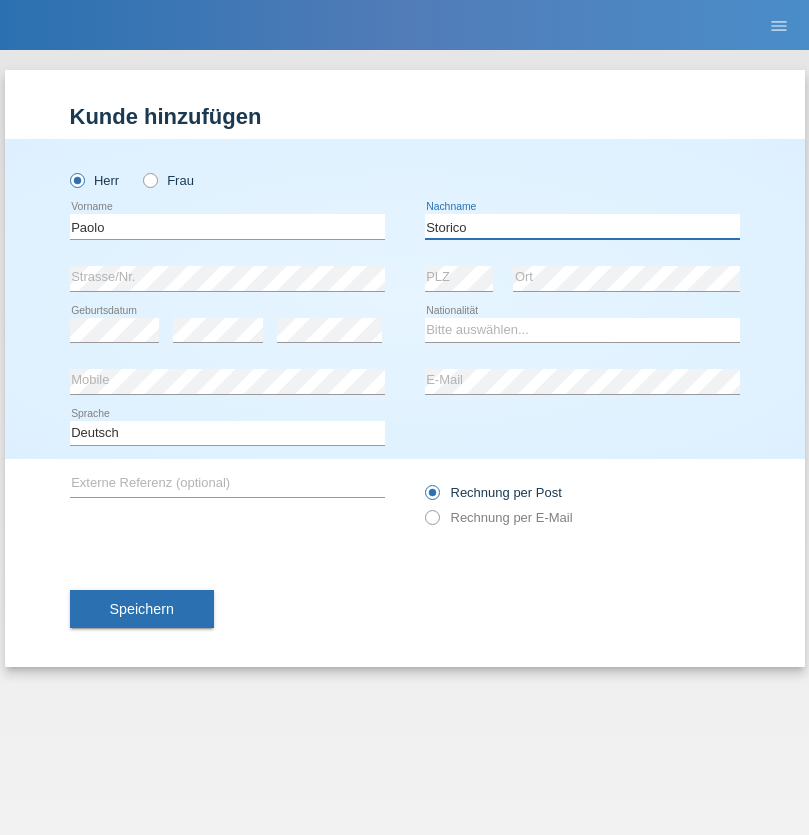 type on "Storico" 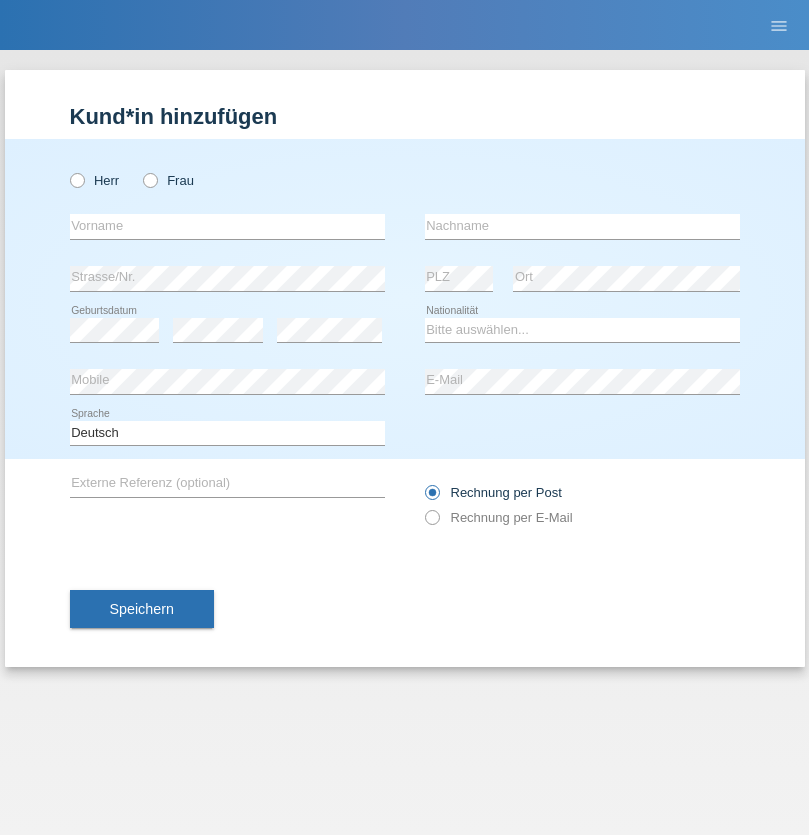 scroll, scrollTop: 0, scrollLeft: 0, axis: both 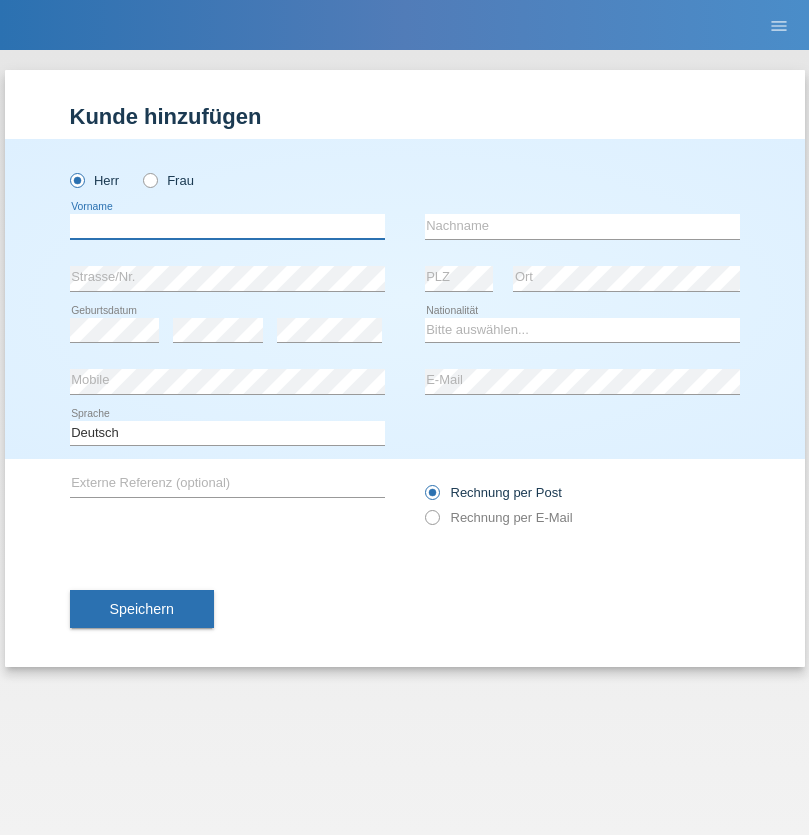 click at bounding box center (227, 226) 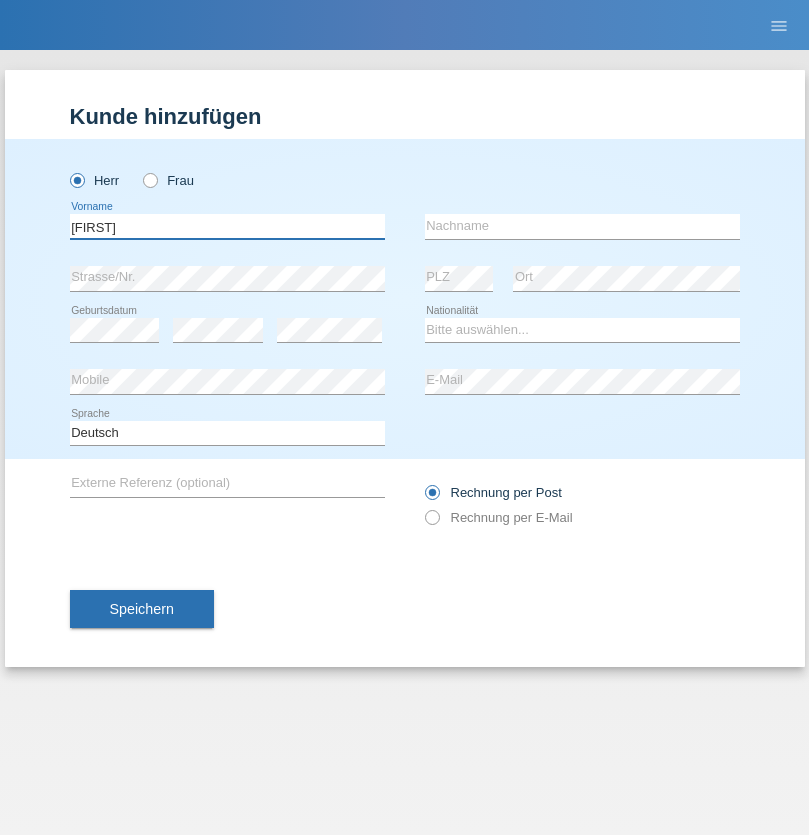 type on "[FIRST]" 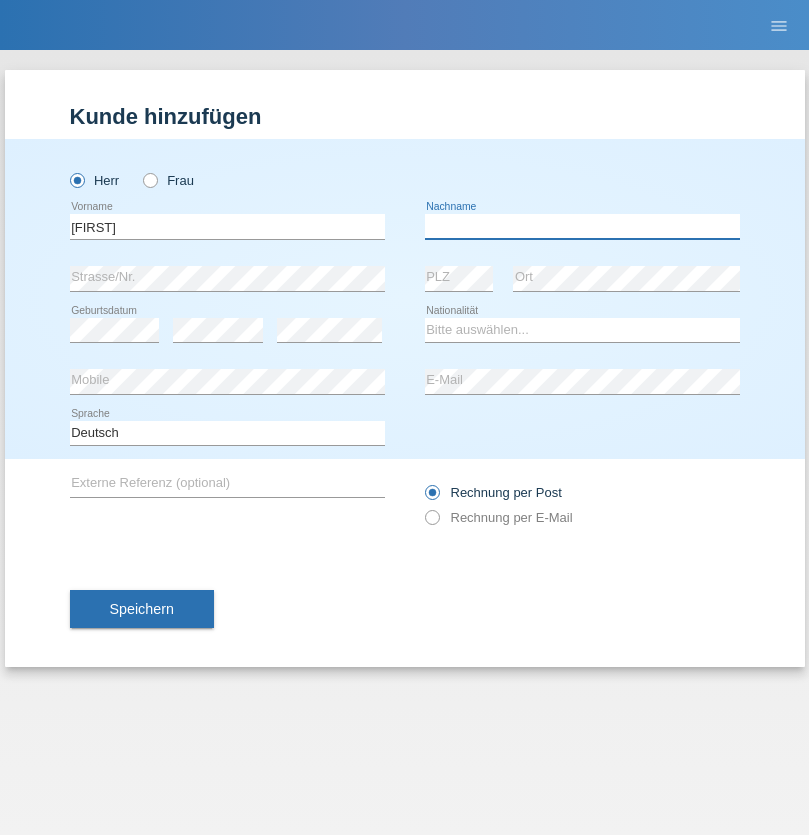 click at bounding box center [582, 226] 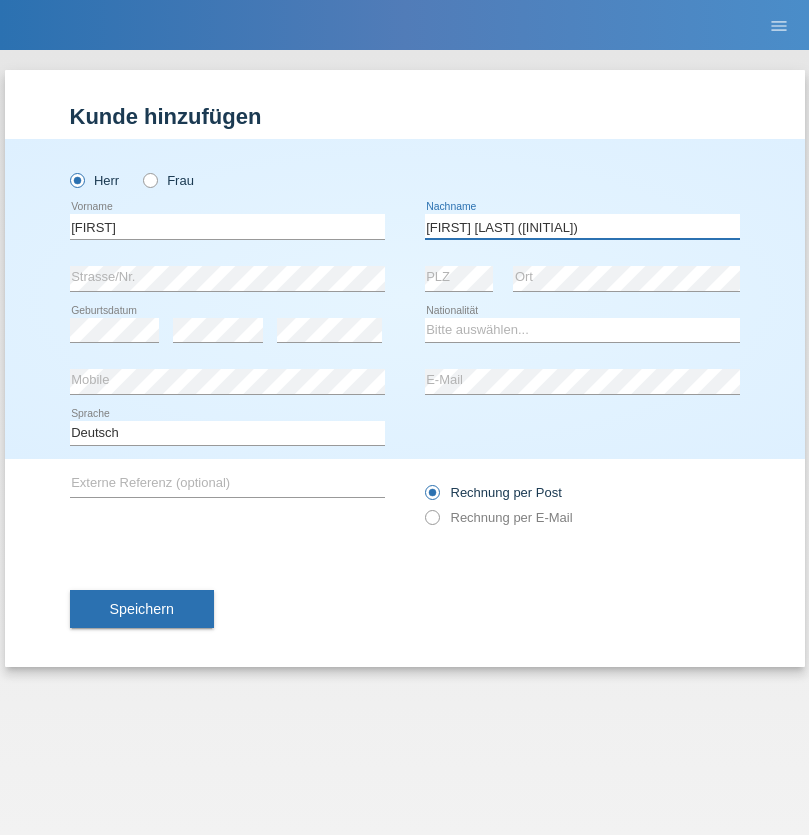 type on "[FIRST] [LAST] ([INITIAL])" 